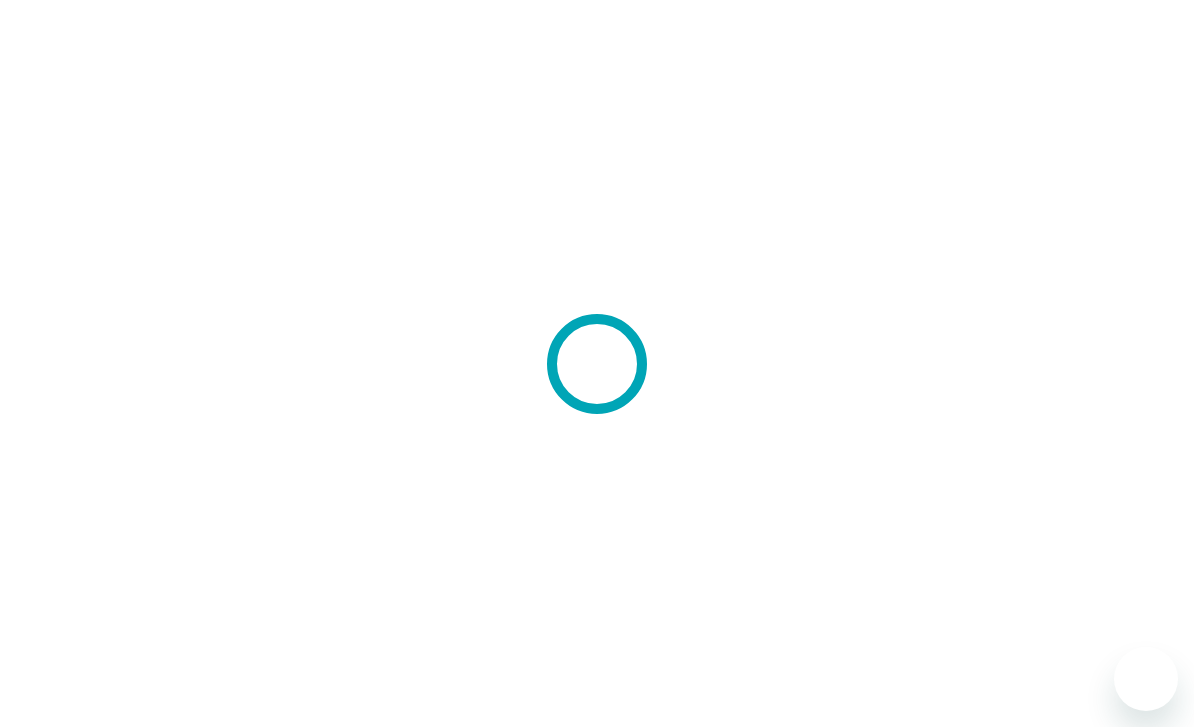 scroll, scrollTop: 0, scrollLeft: 0, axis: both 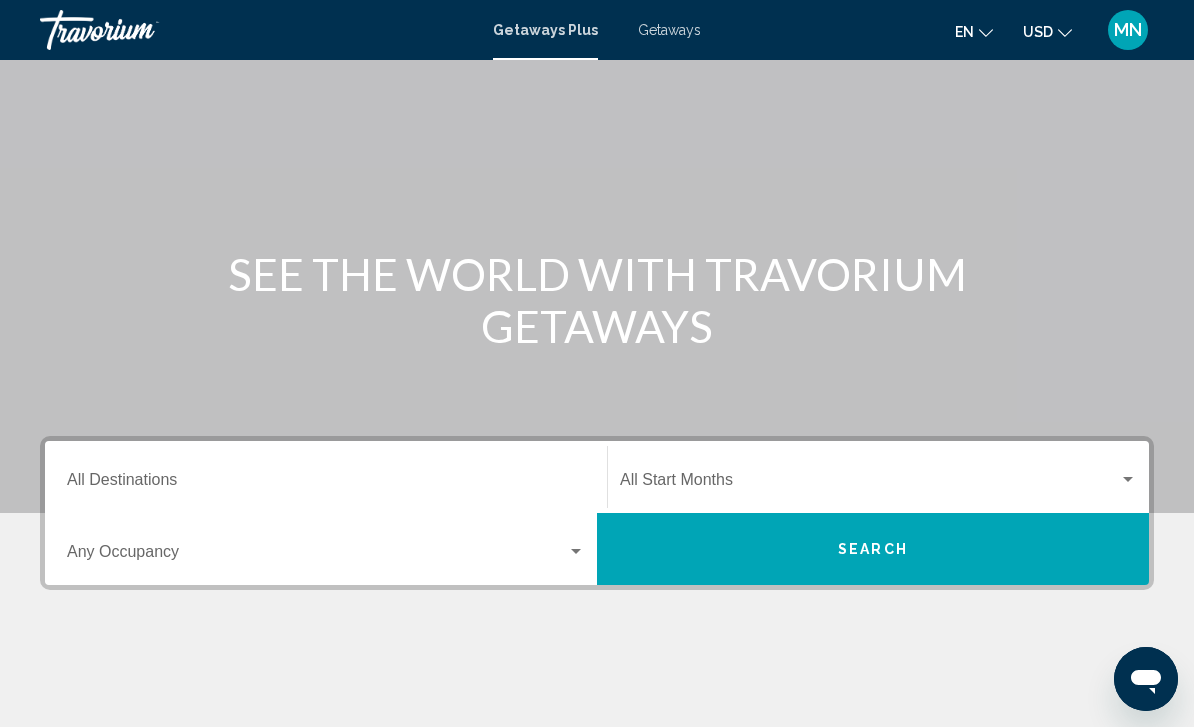 click on "Destination All Destinations" at bounding box center [326, 484] 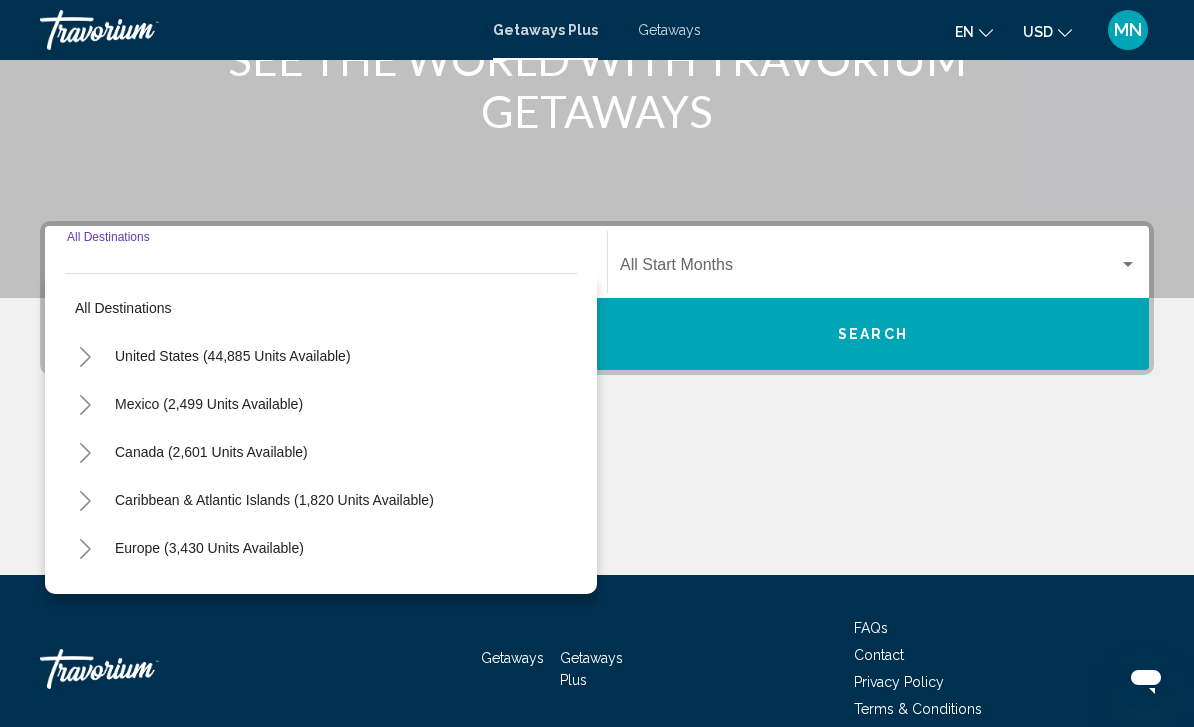 scroll, scrollTop: 331, scrollLeft: 0, axis: vertical 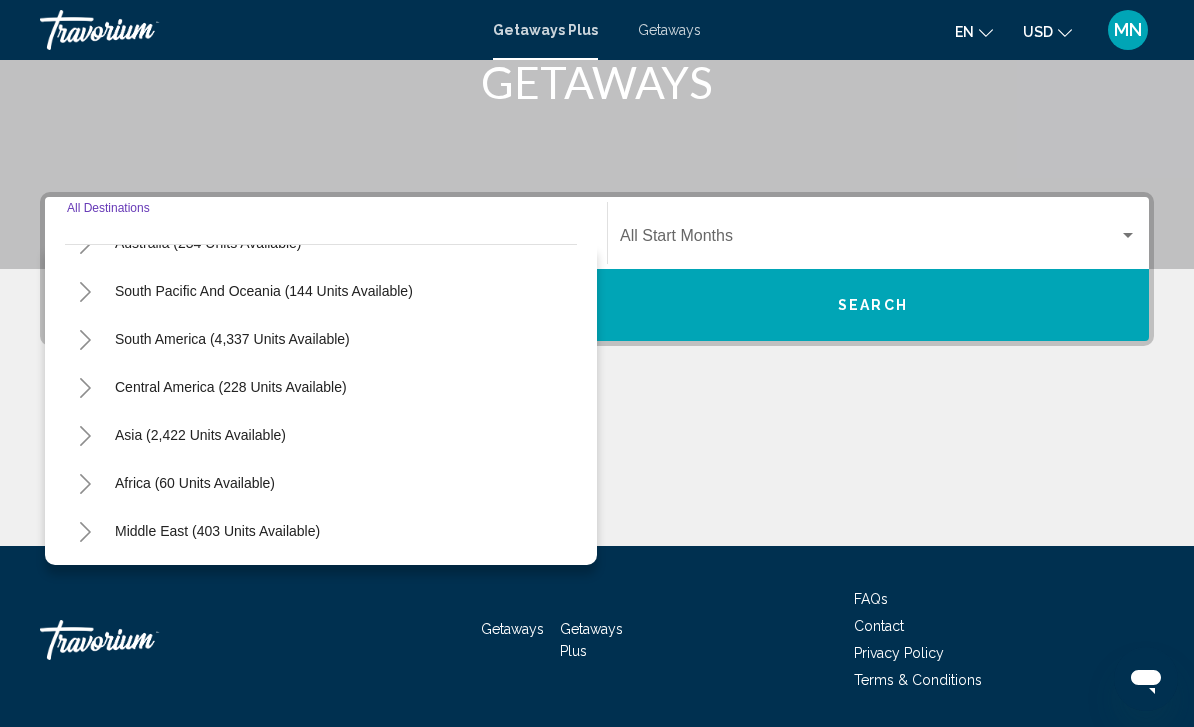 click on "Asia (2,422 units available)" at bounding box center (195, 483) 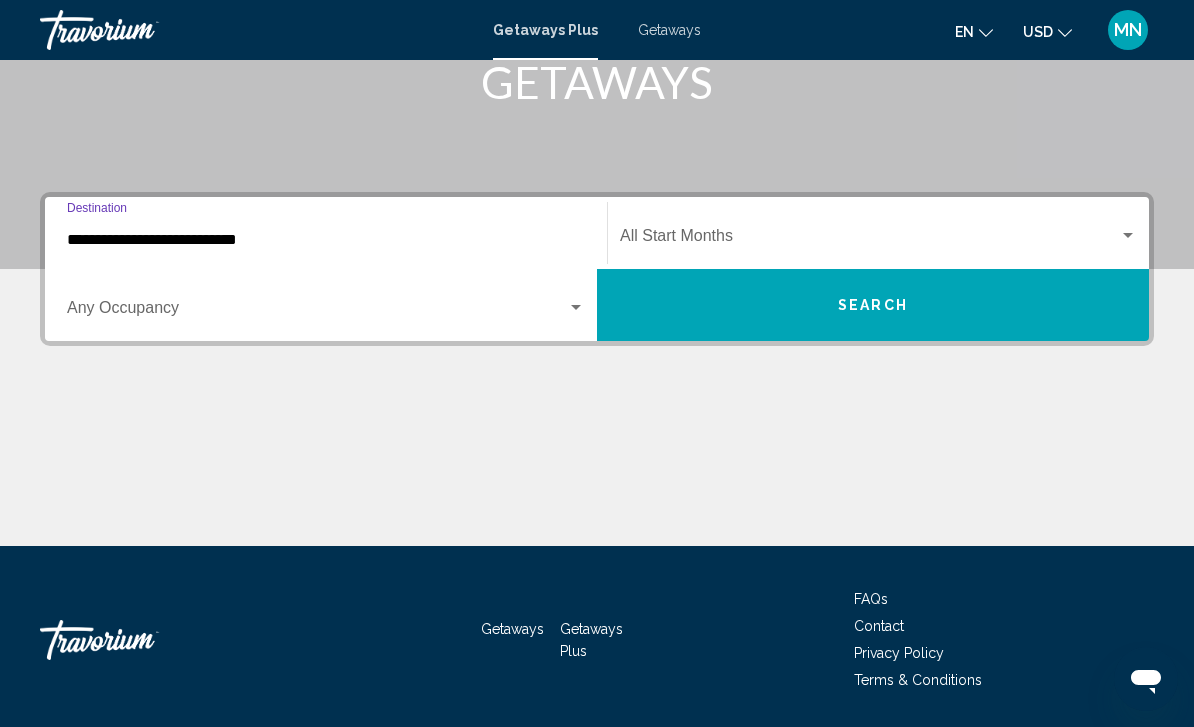 click at bounding box center [317, 312] 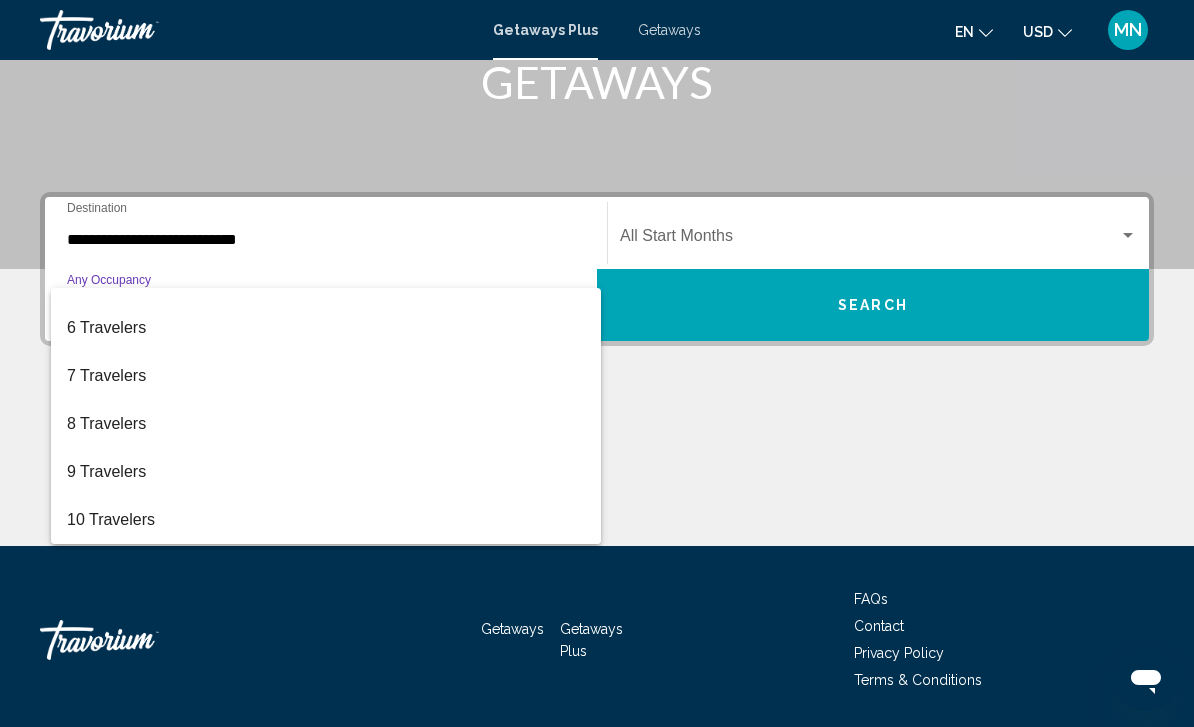 scroll, scrollTop: 224, scrollLeft: 0, axis: vertical 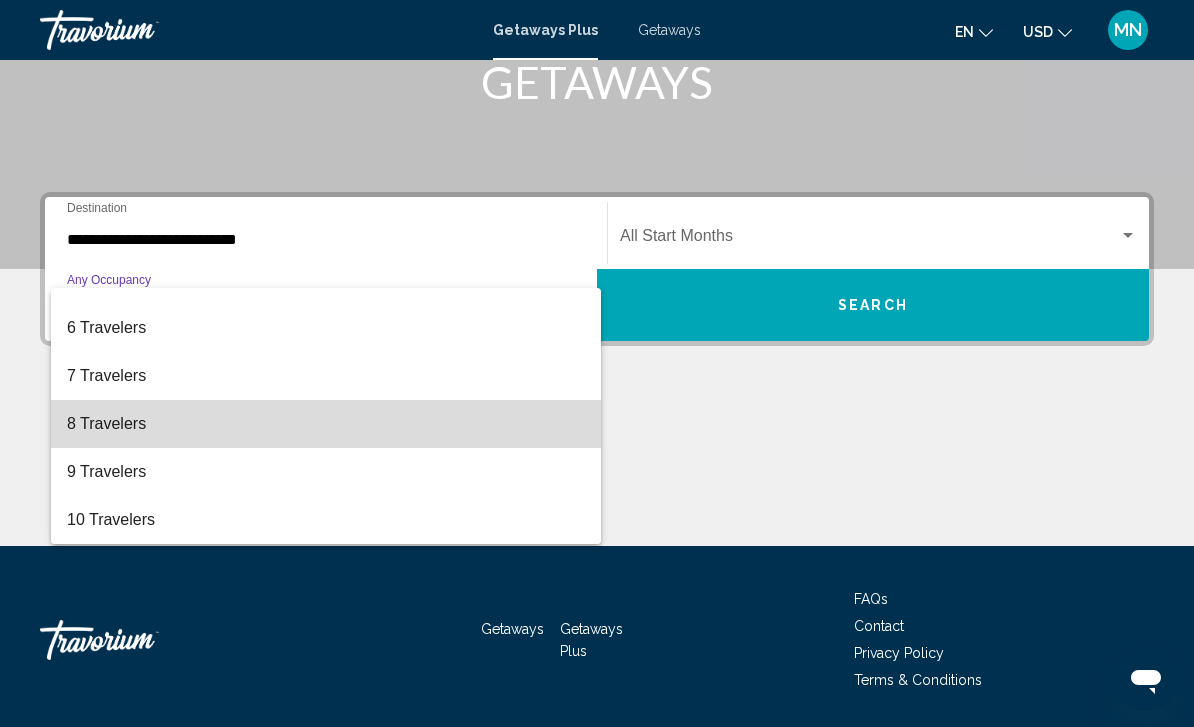 click on "8 Travelers" at bounding box center (326, 424) 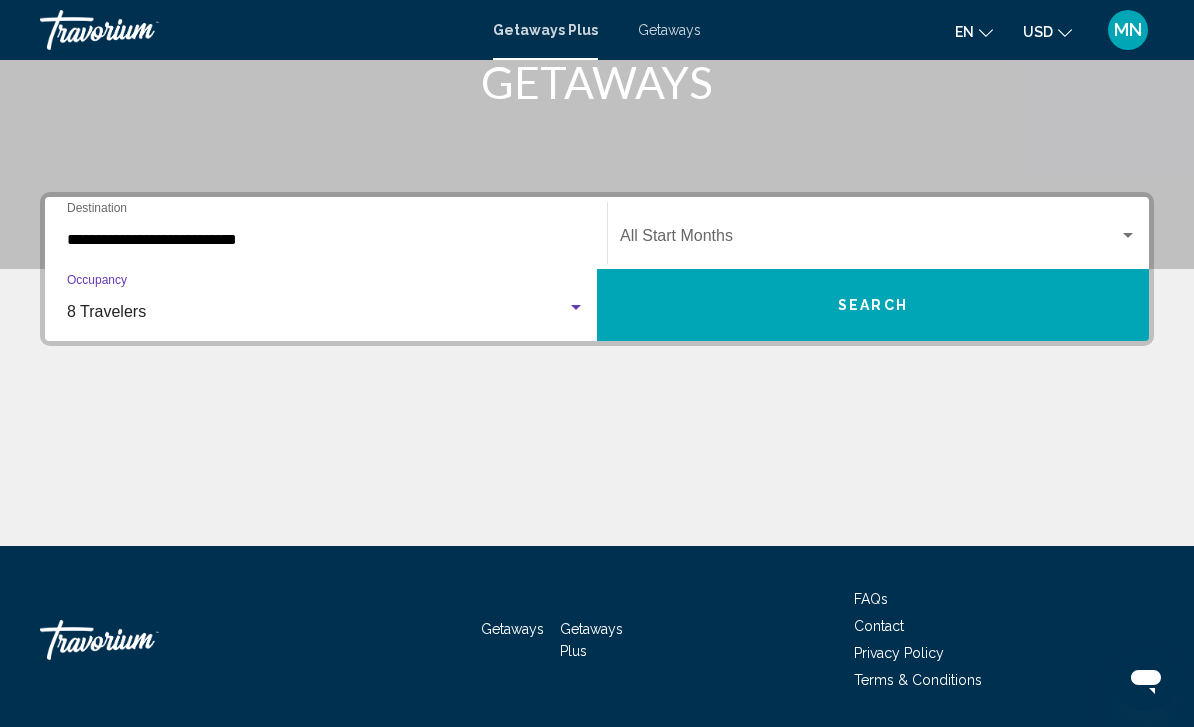 click at bounding box center [869, 240] 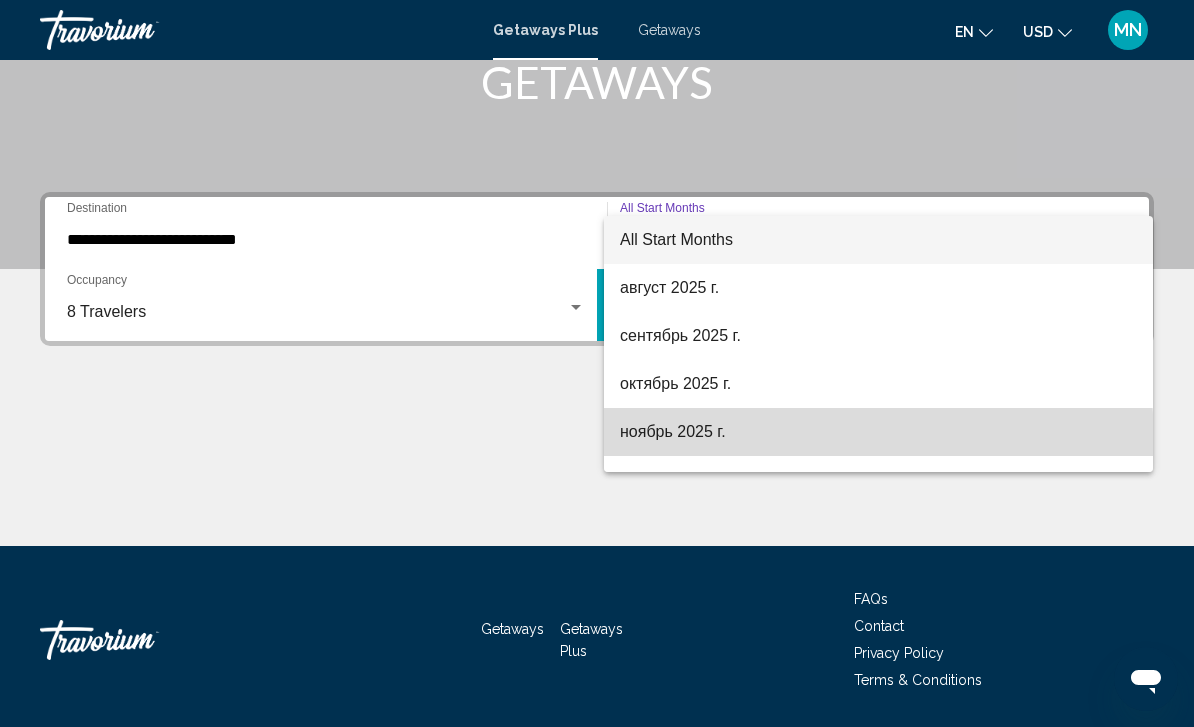 click on "ноябрь 2025 г." at bounding box center [878, 432] 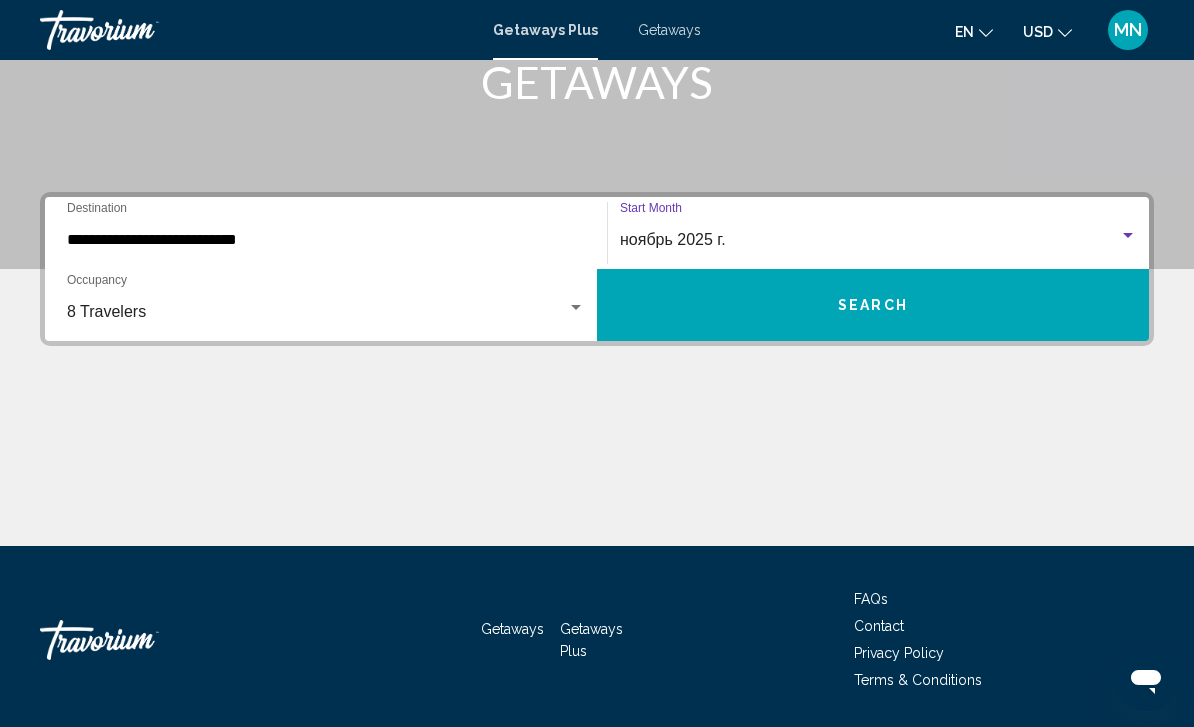 click on "Search" at bounding box center [873, 305] 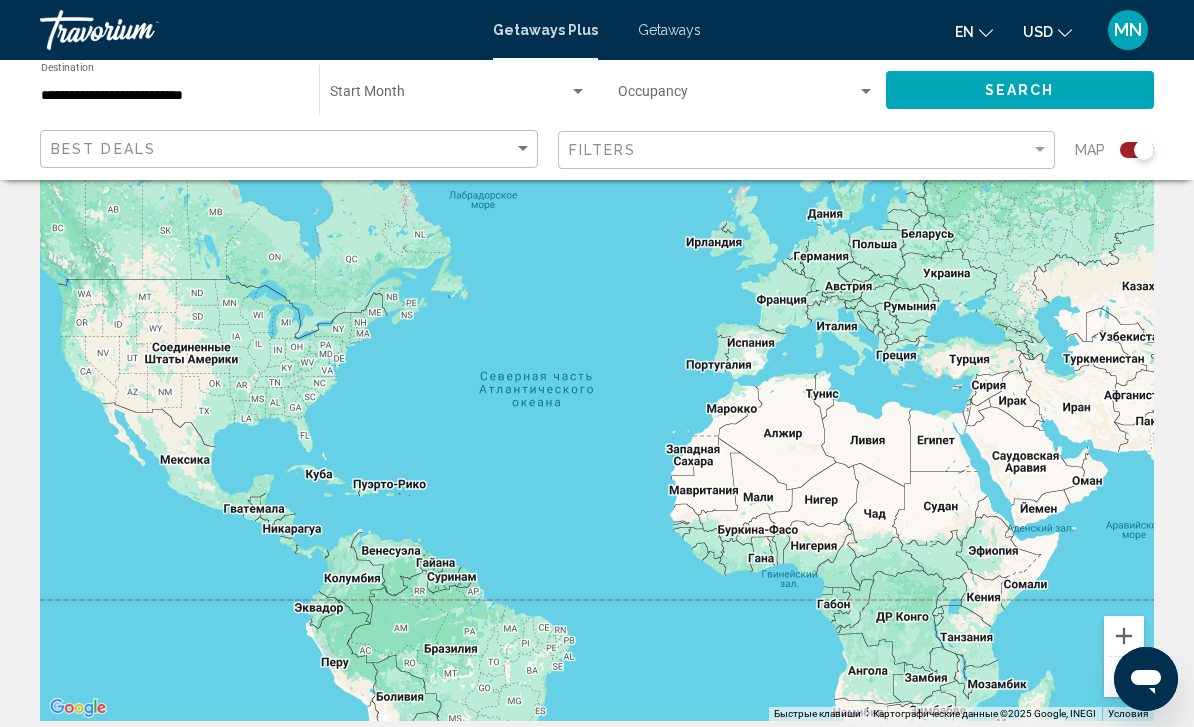 scroll, scrollTop: 111, scrollLeft: 0, axis: vertical 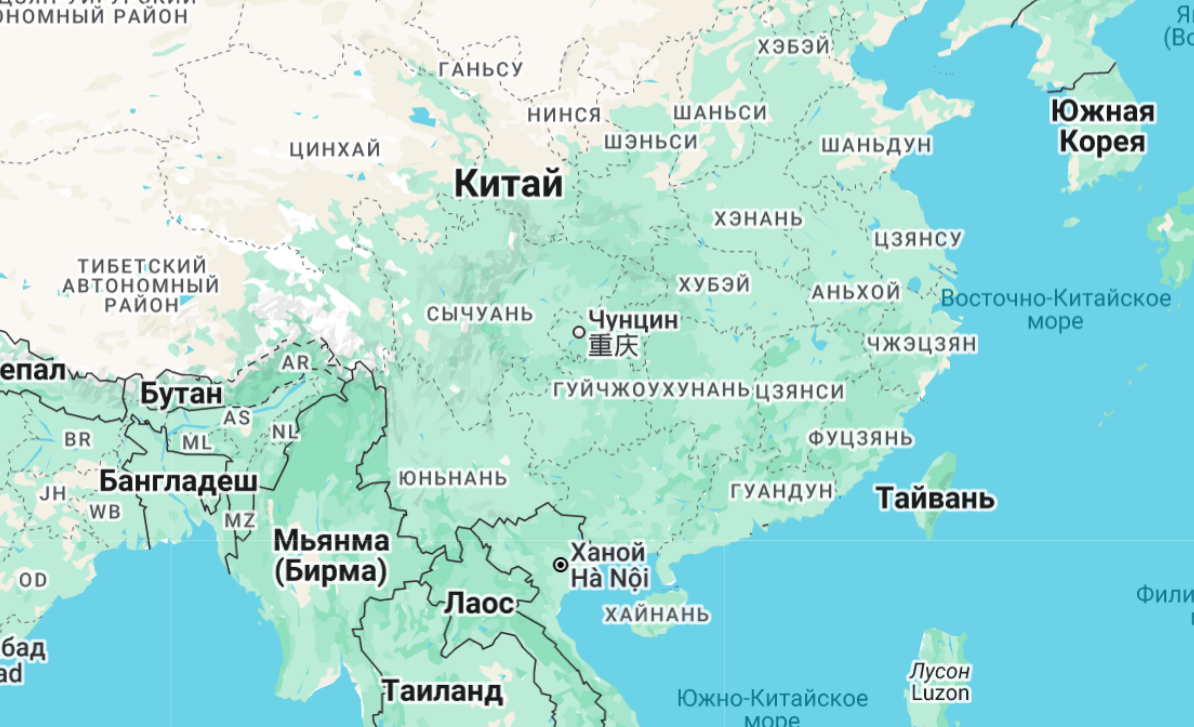 click at bounding box center [597, 389] 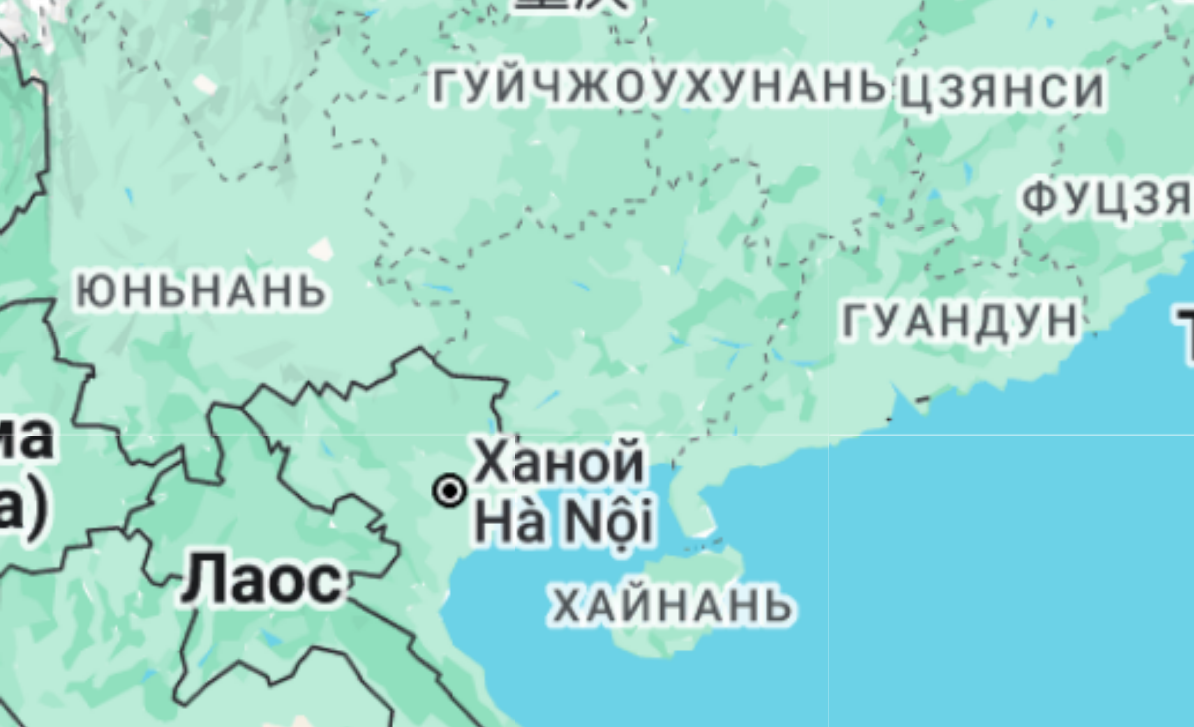 click at bounding box center (597, 389) 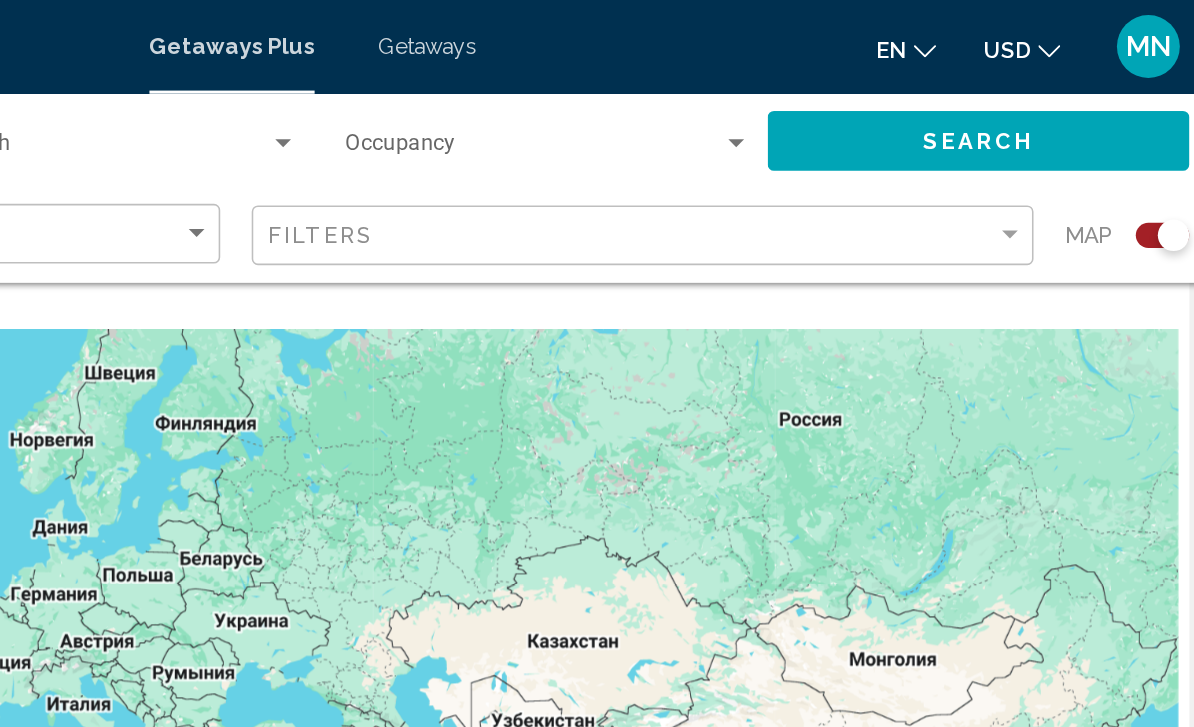 scroll, scrollTop: 0, scrollLeft: 0, axis: both 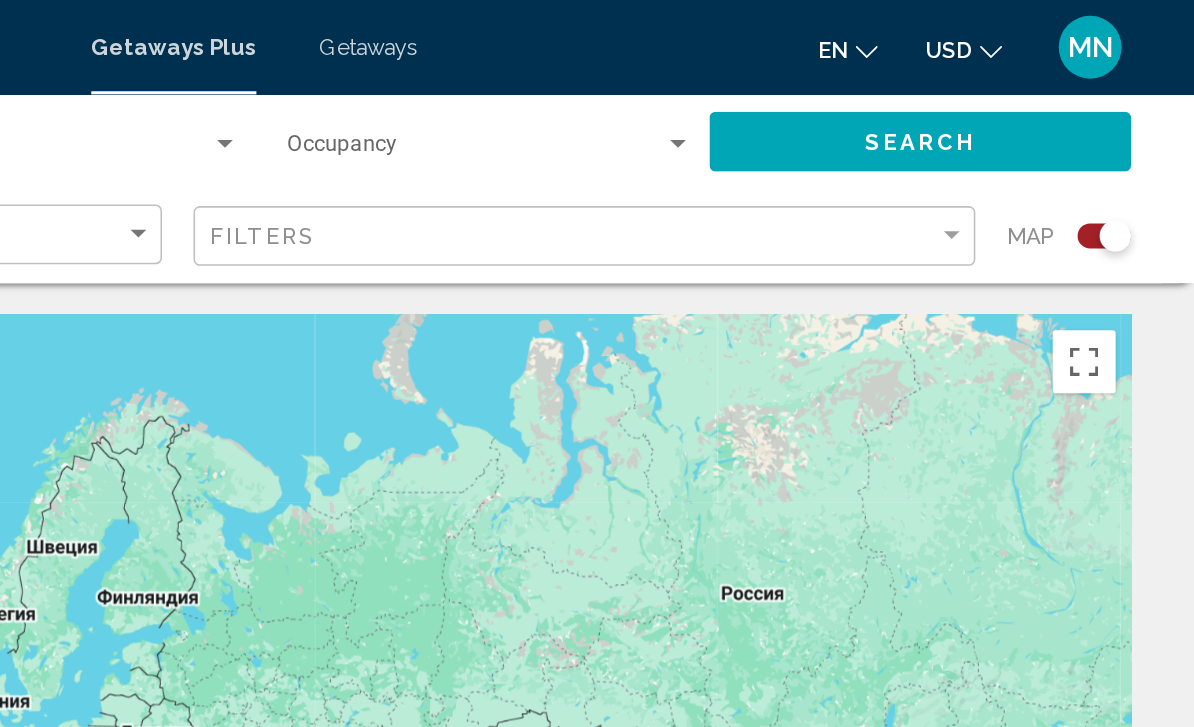 click 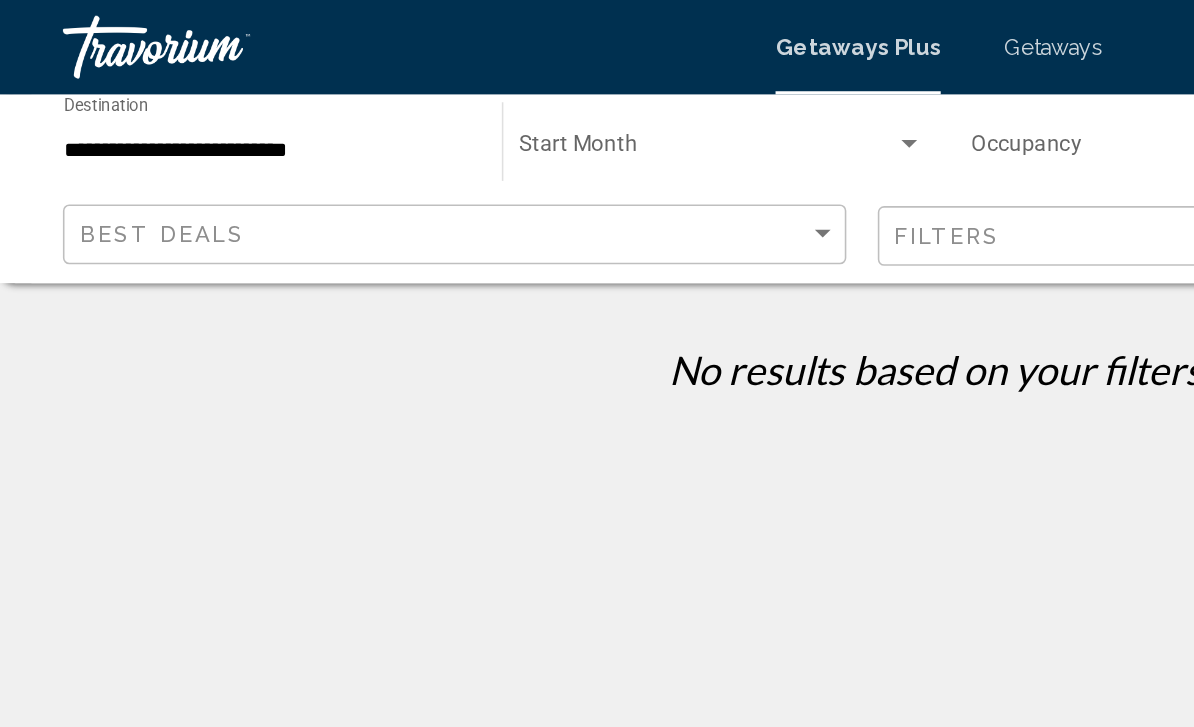 click at bounding box center (449, 96) 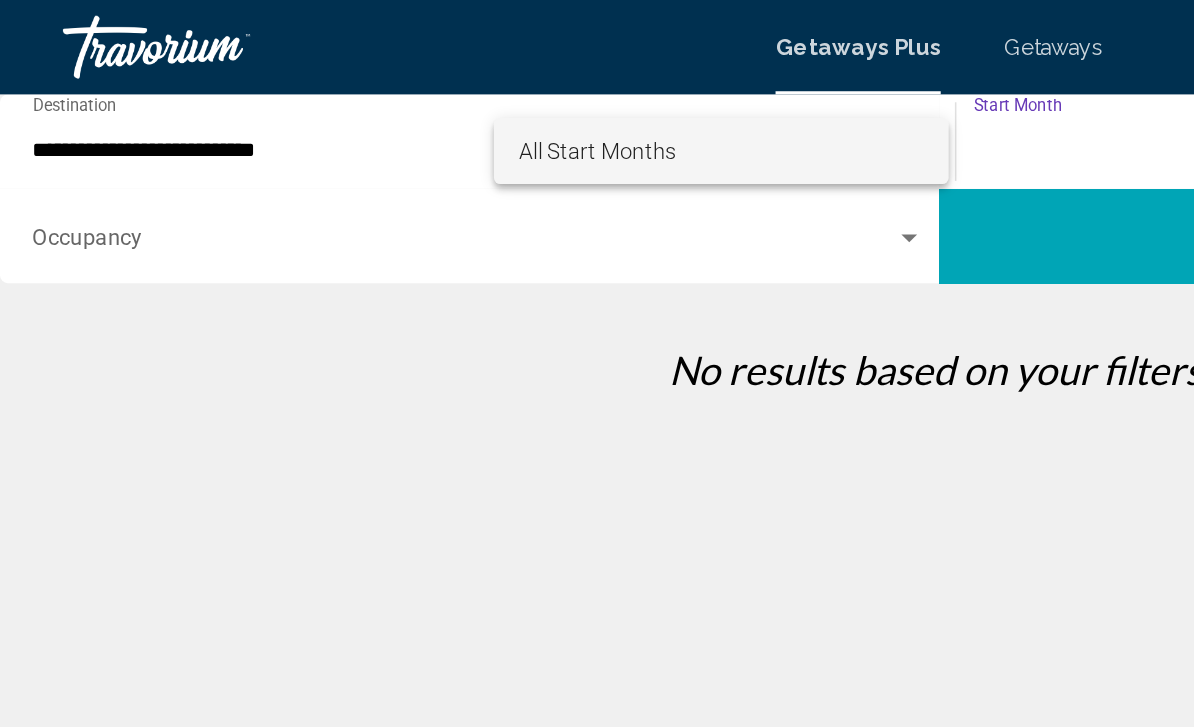 click on "All Start Months" at bounding box center [458, 96] 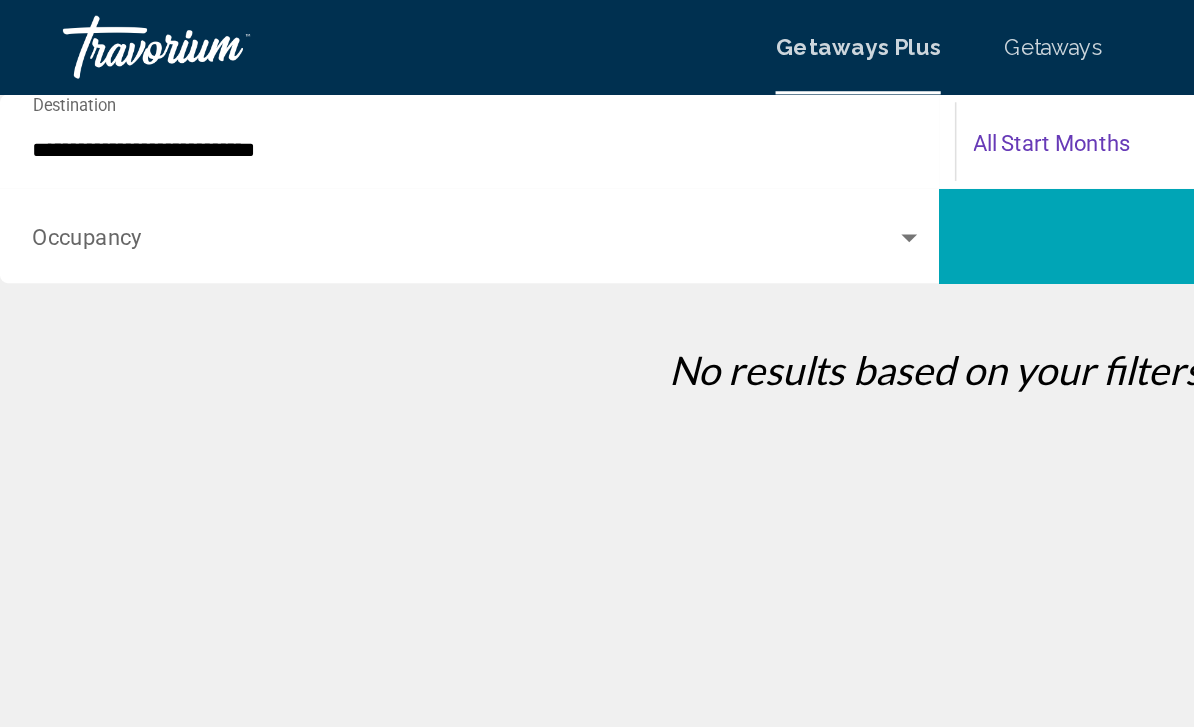 click at bounding box center [295, 156] 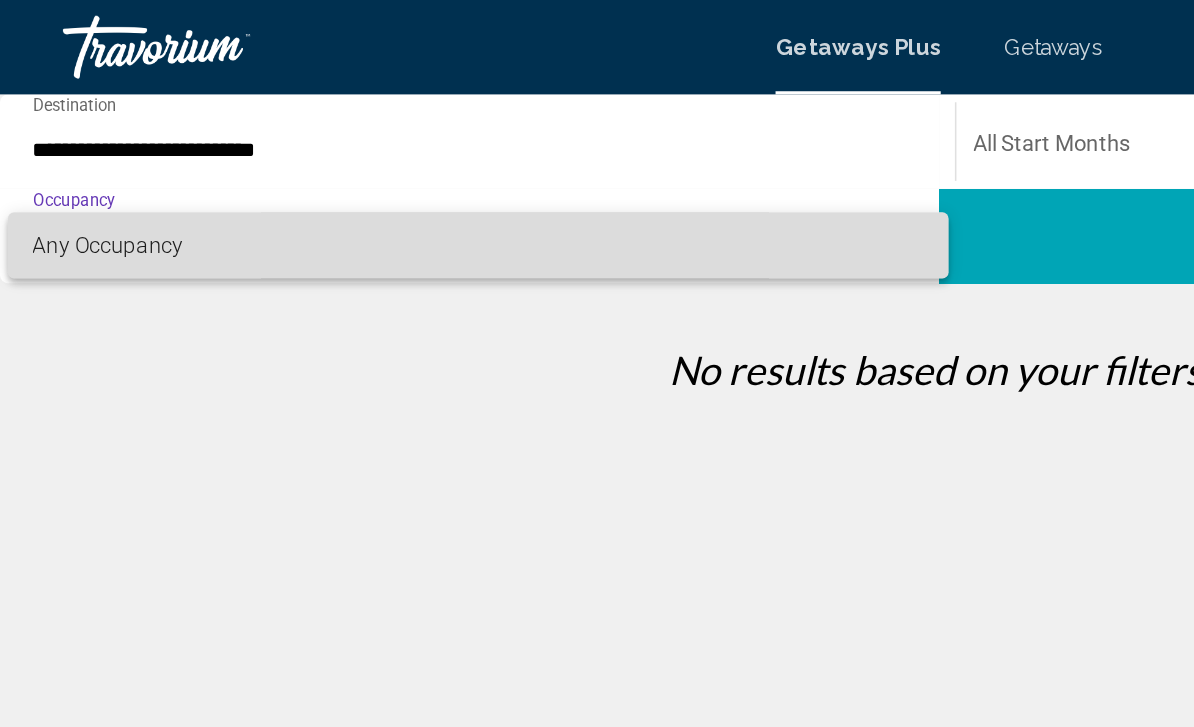 click on "Any Occupancy" at bounding box center [304, 156] 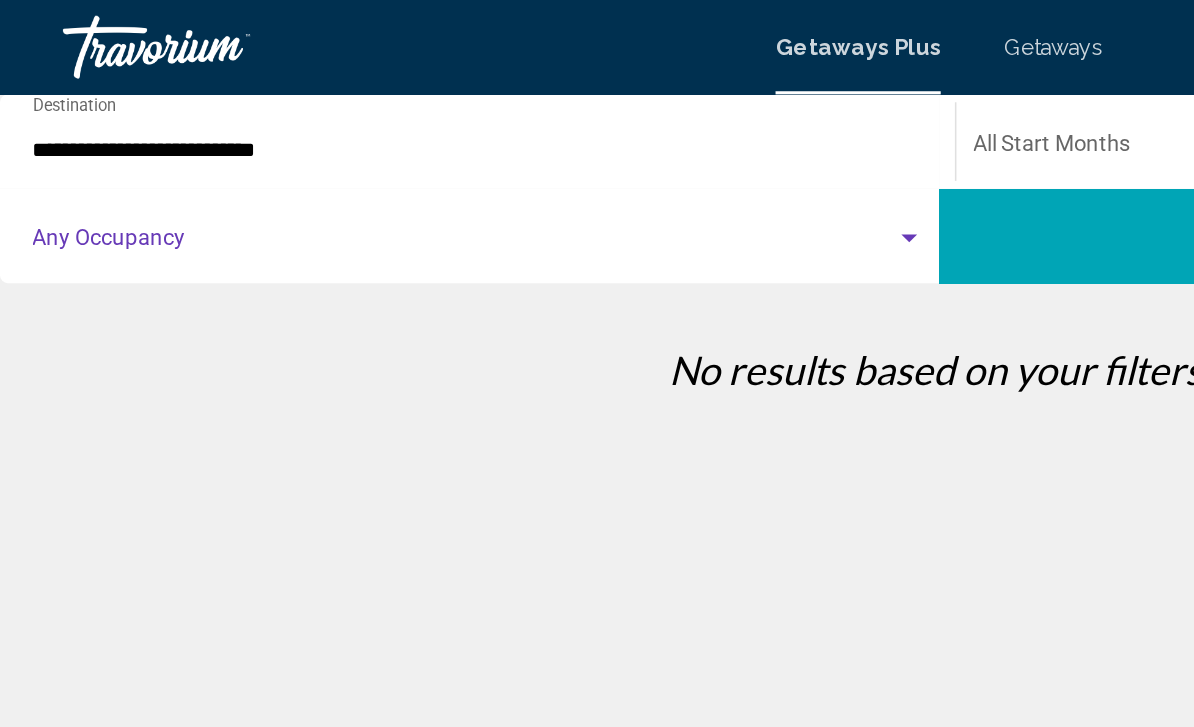 click at bounding box center [578, 152] 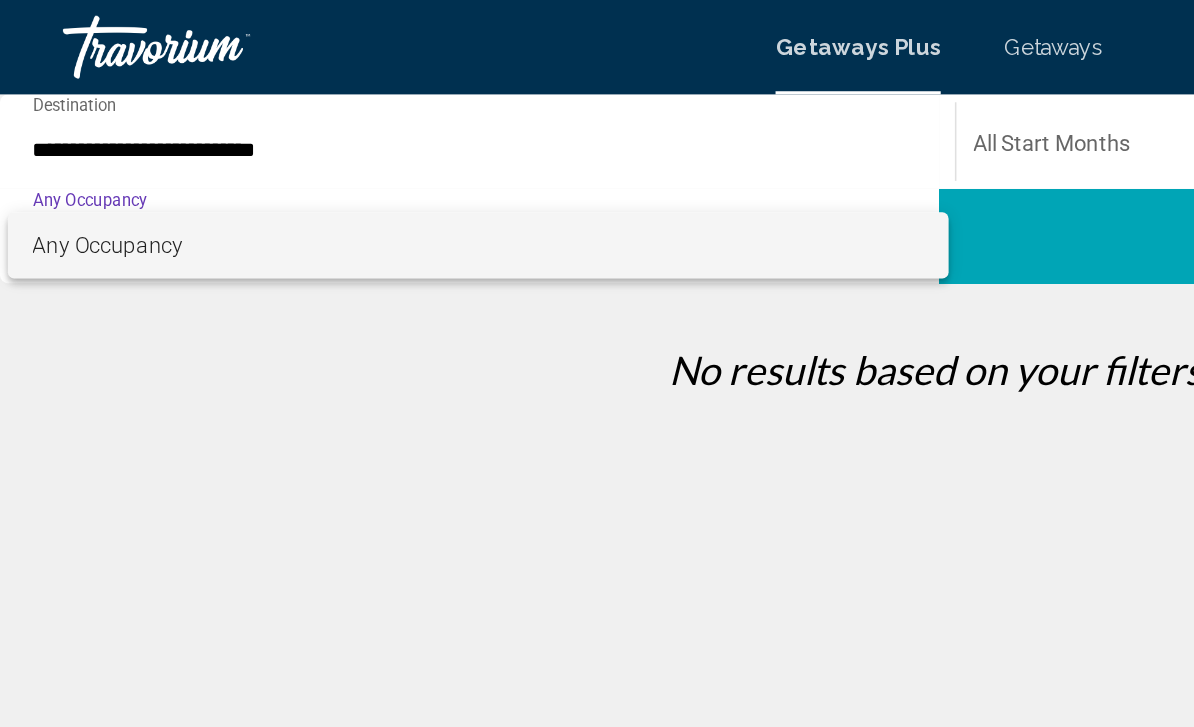 click on "Any Occupancy" at bounding box center [304, 156] 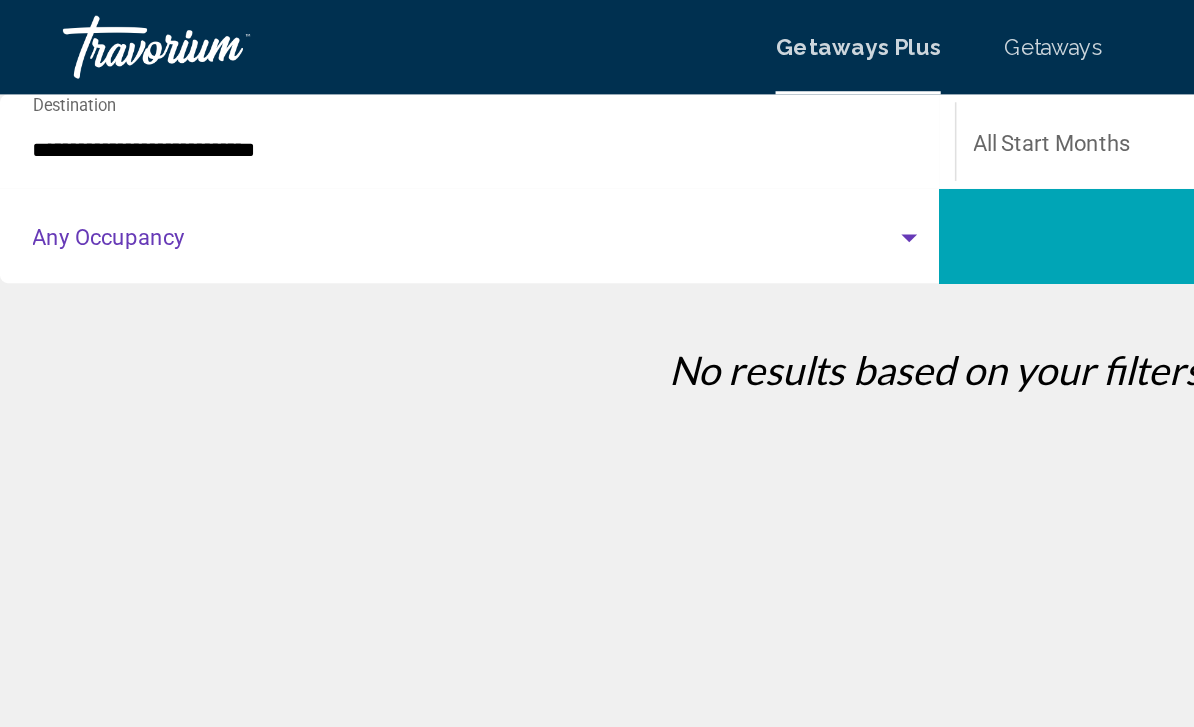 click on "Search" 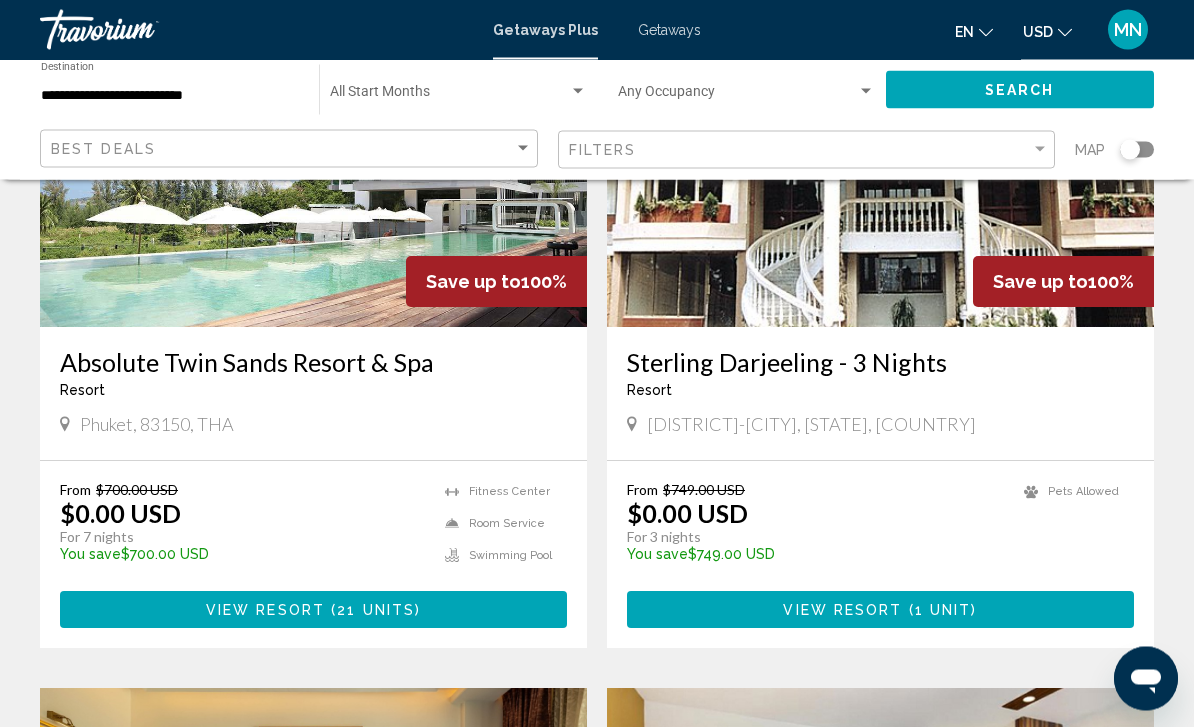 scroll, scrollTop: 264, scrollLeft: 0, axis: vertical 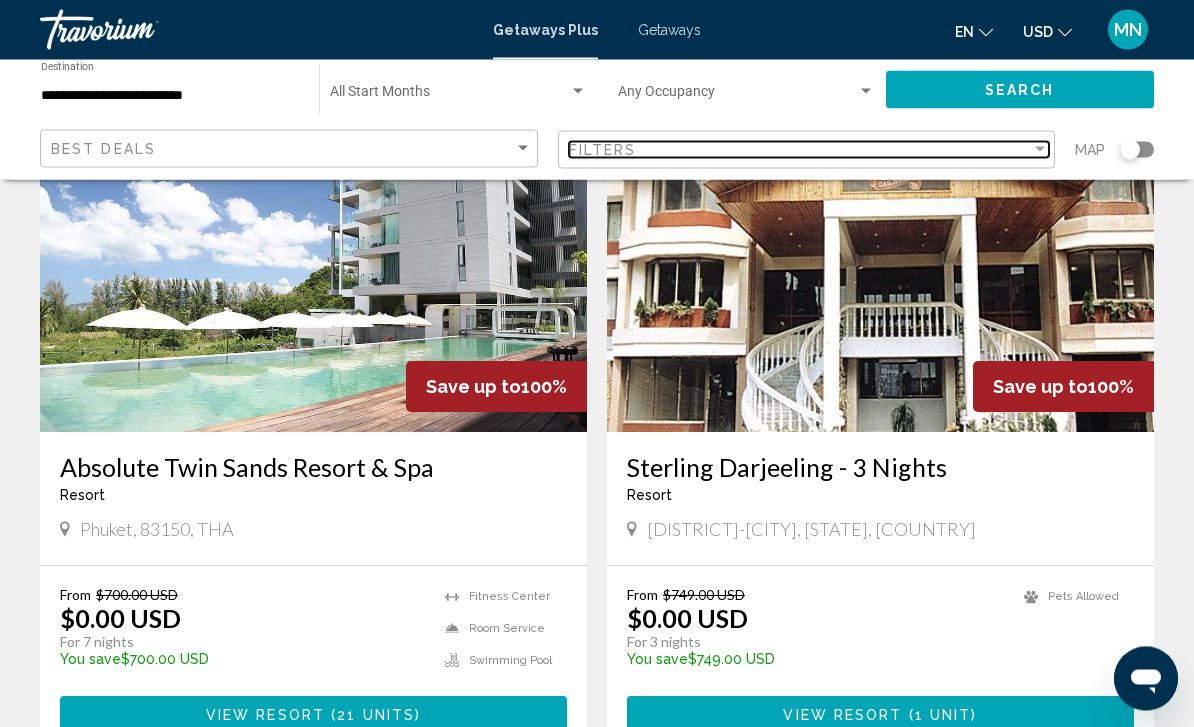 click on "Filters" at bounding box center (800, 150) 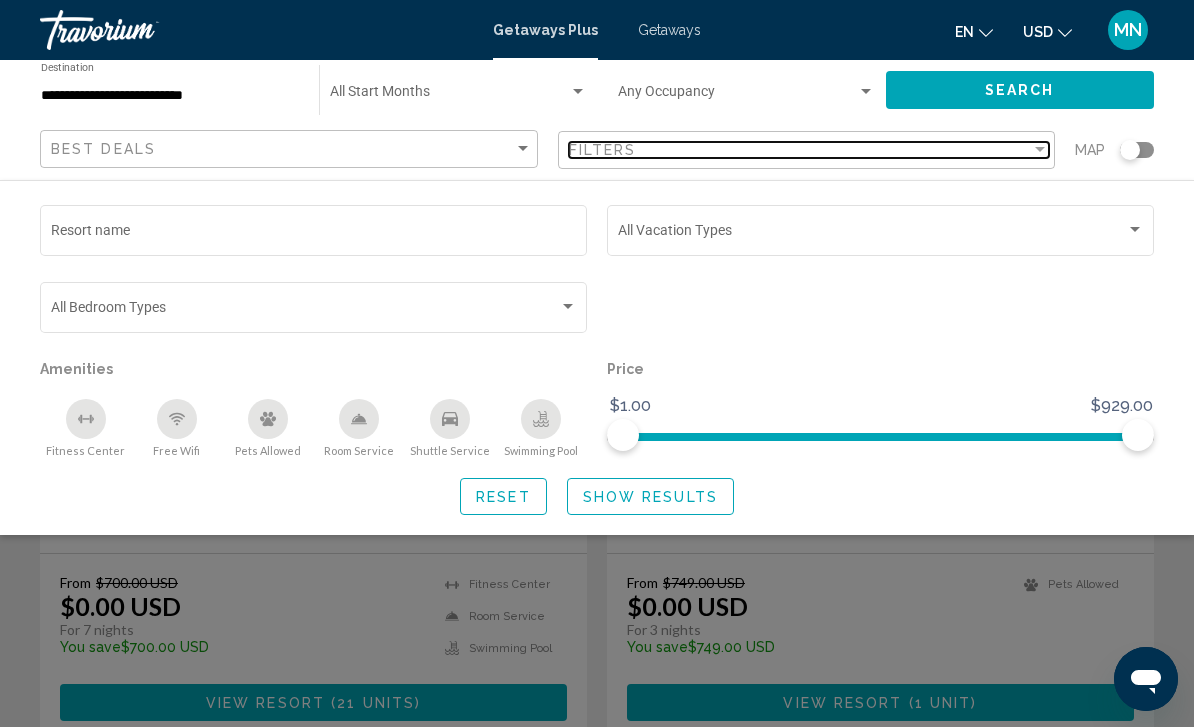 scroll, scrollTop: 164, scrollLeft: 0, axis: vertical 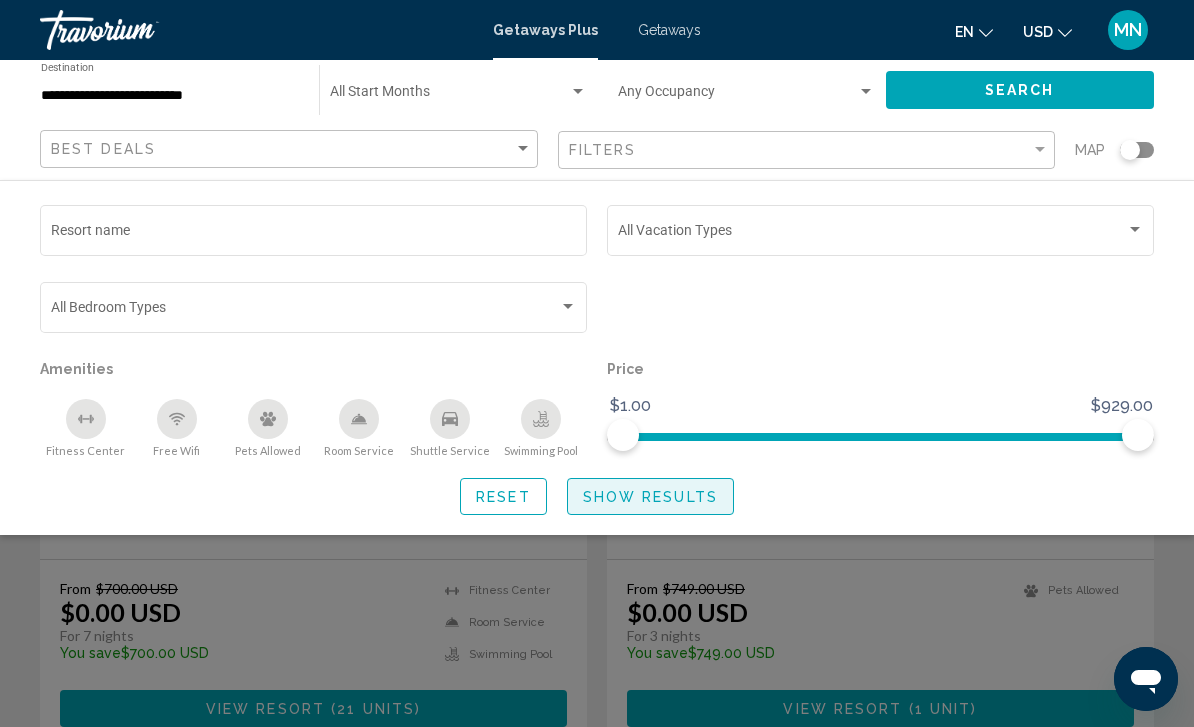 click on "Show Results" 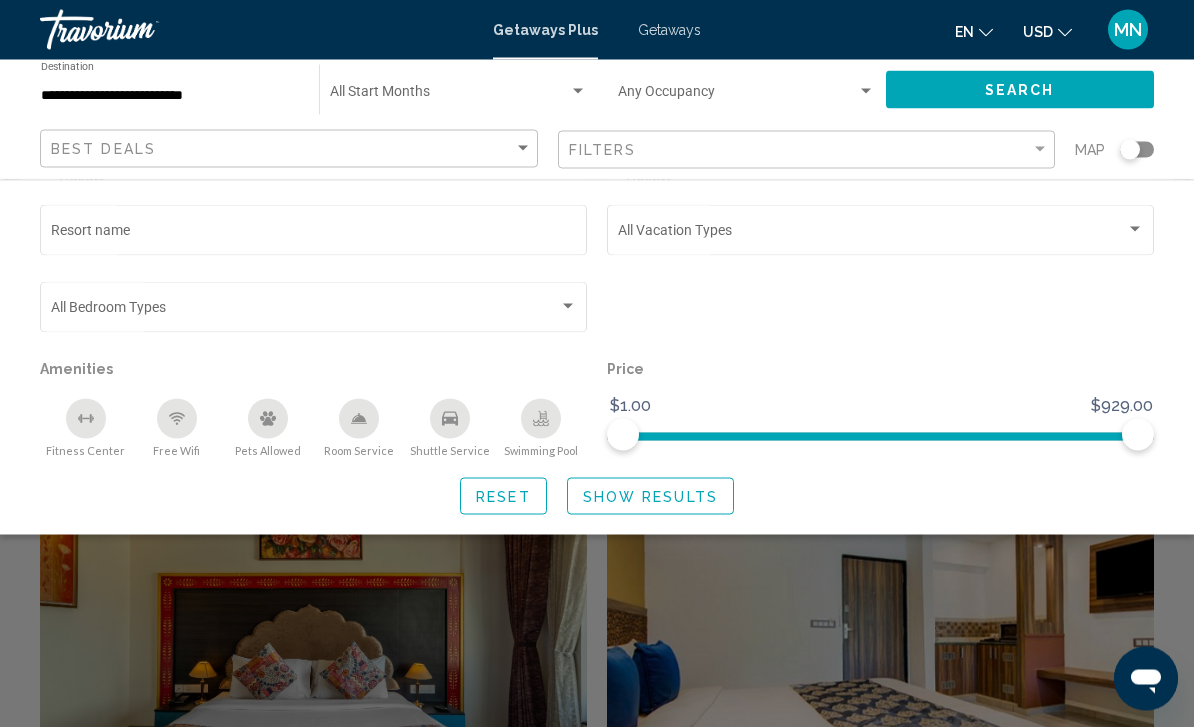 scroll, scrollTop: 472, scrollLeft: 0, axis: vertical 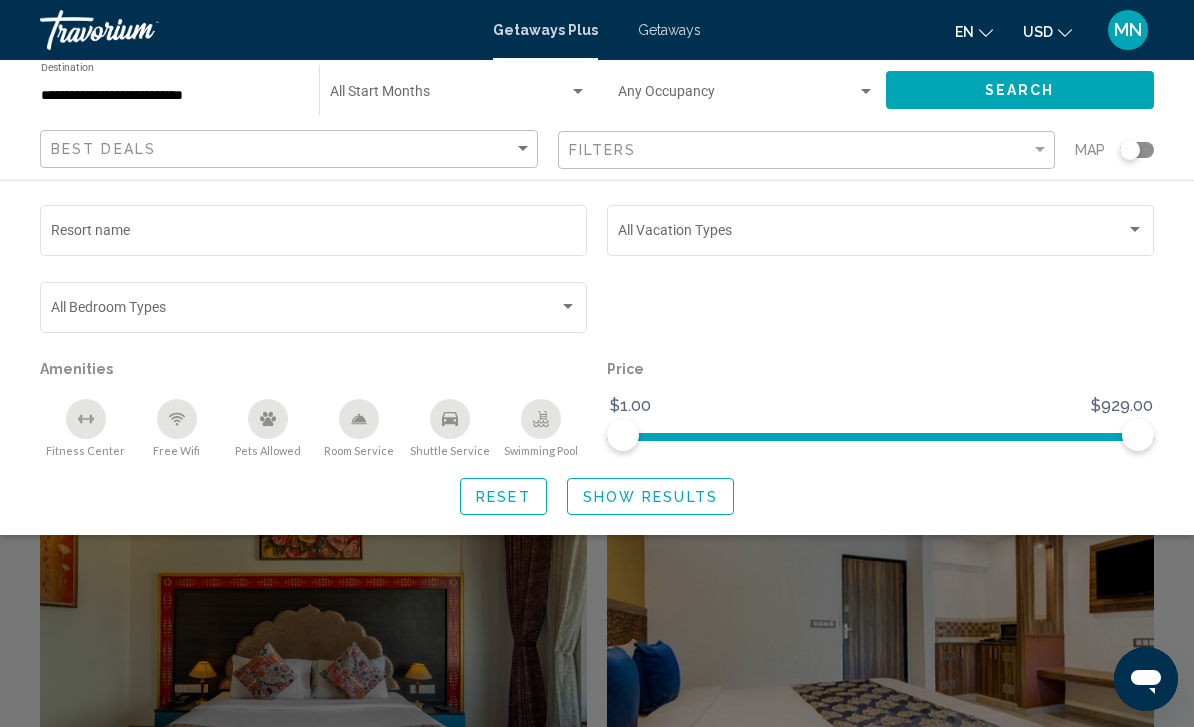 click on "Show Results" 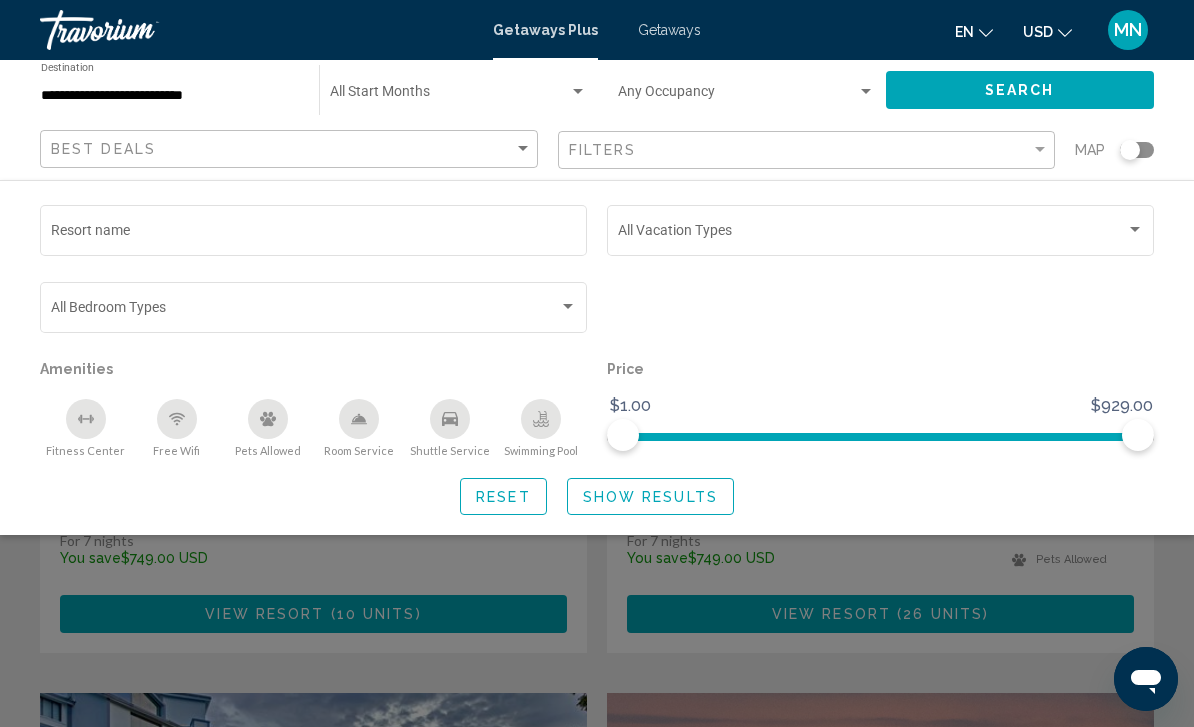 scroll, scrollTop: 882, scrollLeft: 0, axis: vertical 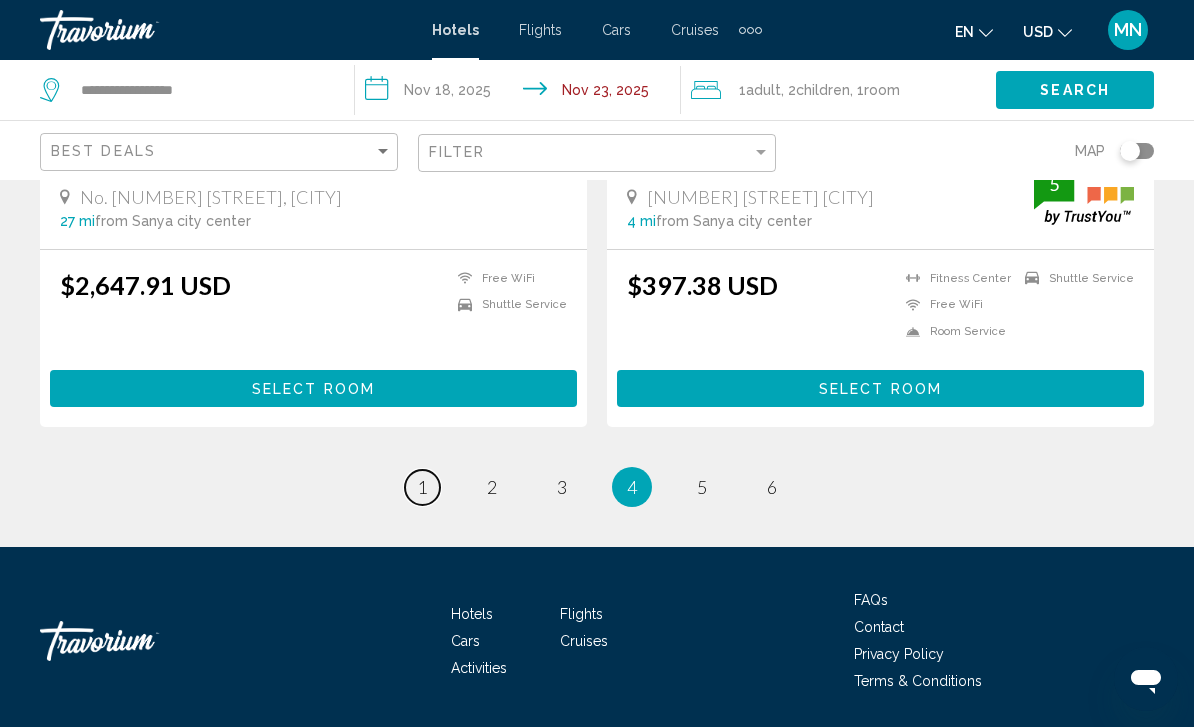 click on "page  1" at bounding box center (422, 487) 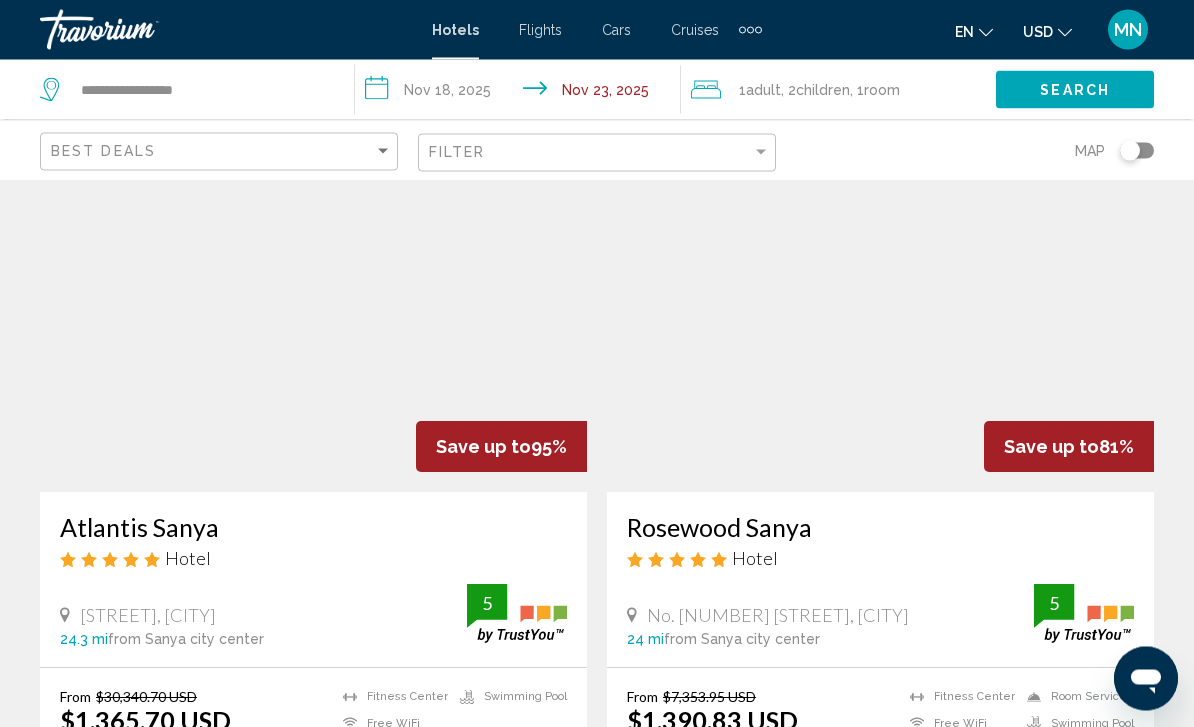 scroll, scrollTop: 78, scrollLeft: 0, axis: vertical 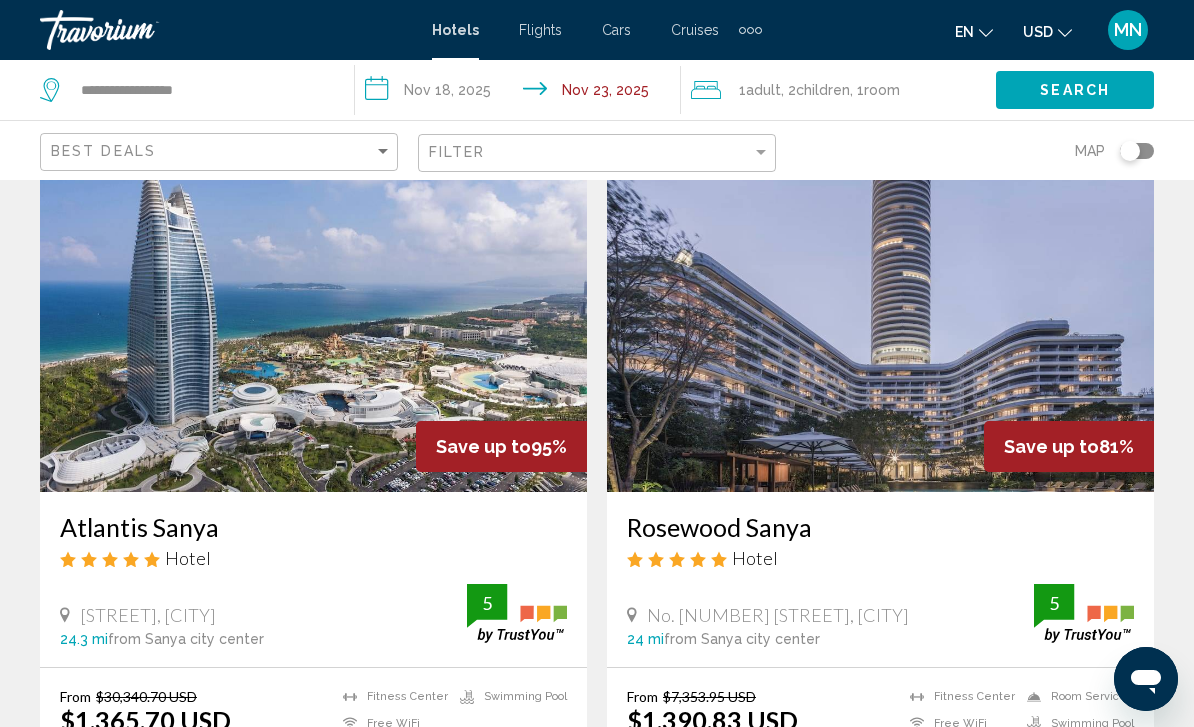 click on "Atlantis Sanya" at bounding box center (313, 527) 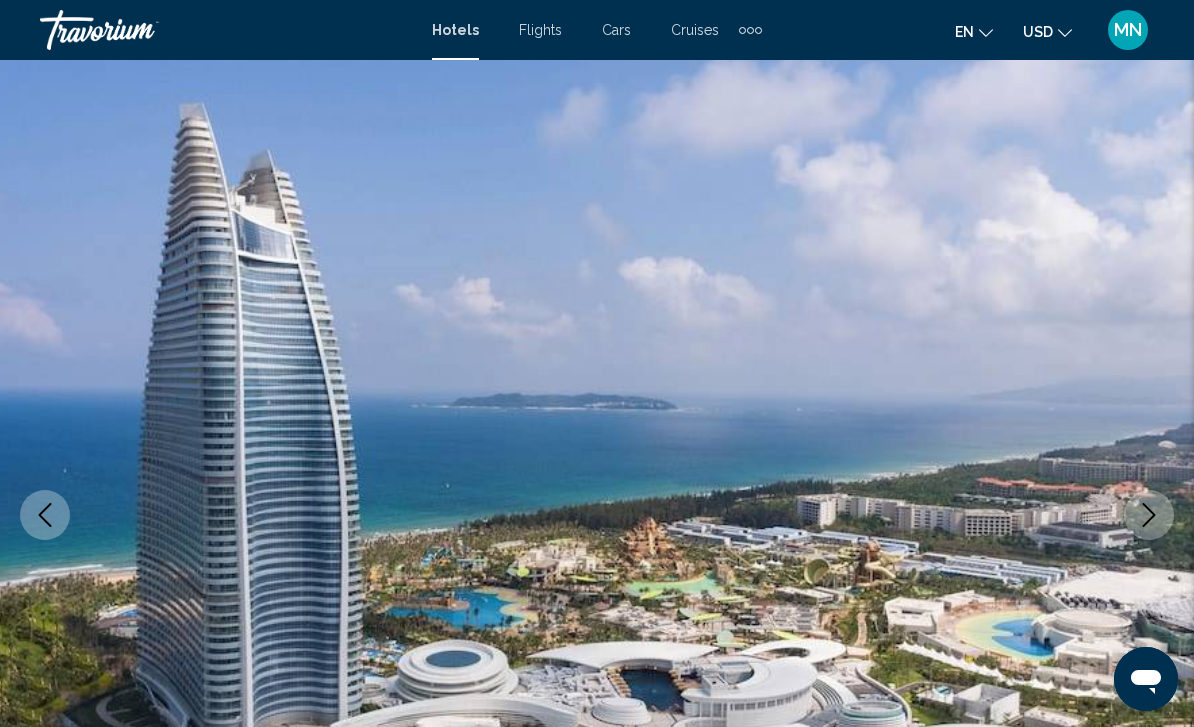 scroll, scrollTop: 178, scrollLeft: 0, axis: vertical 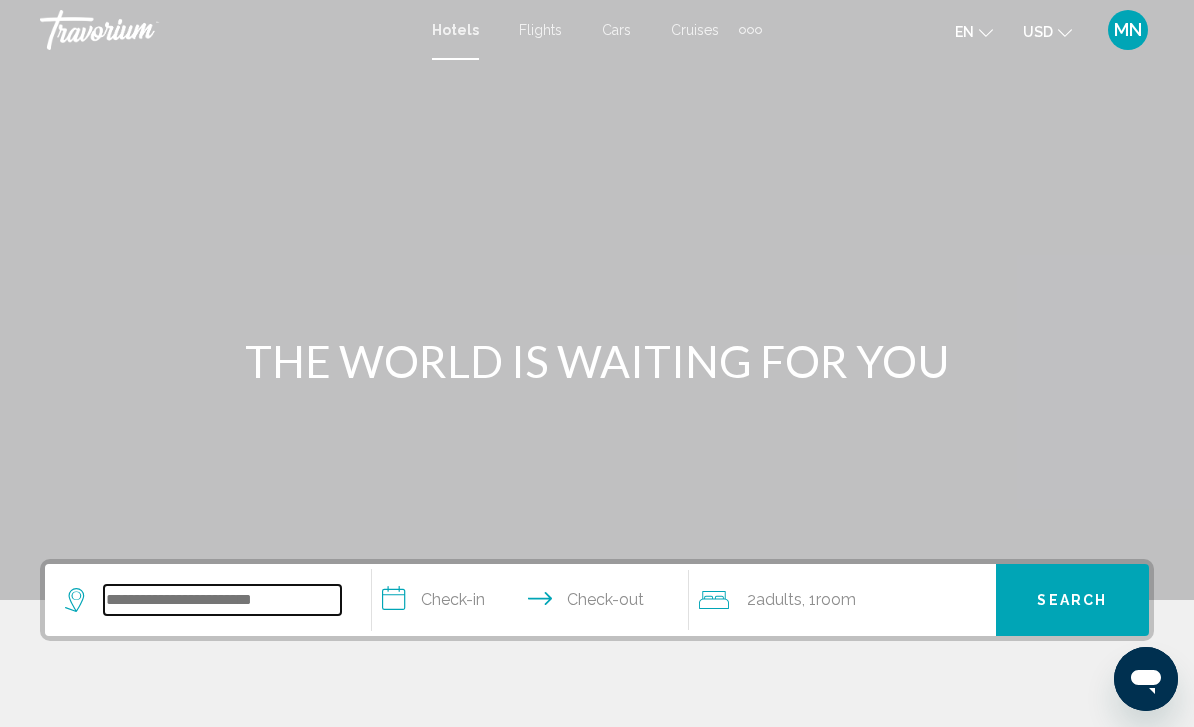 click at bounding box center (222, 600) 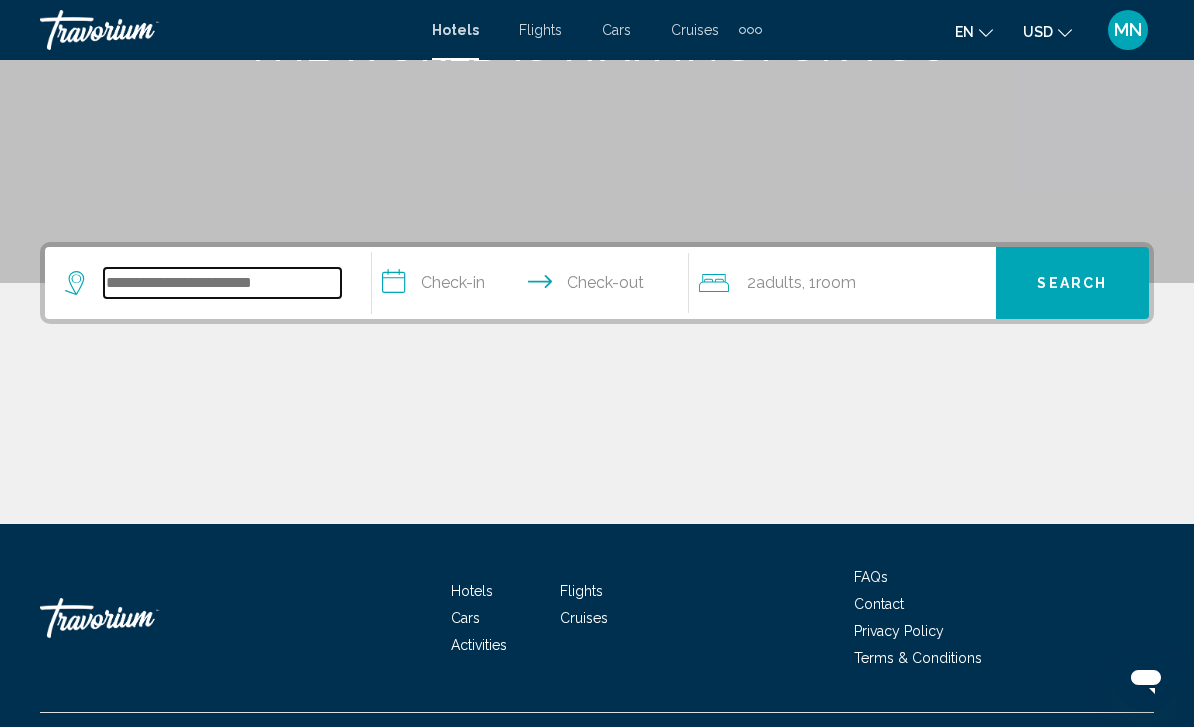 scroll, scrollTop: 359, scrollLeft: 0, axis: vertical 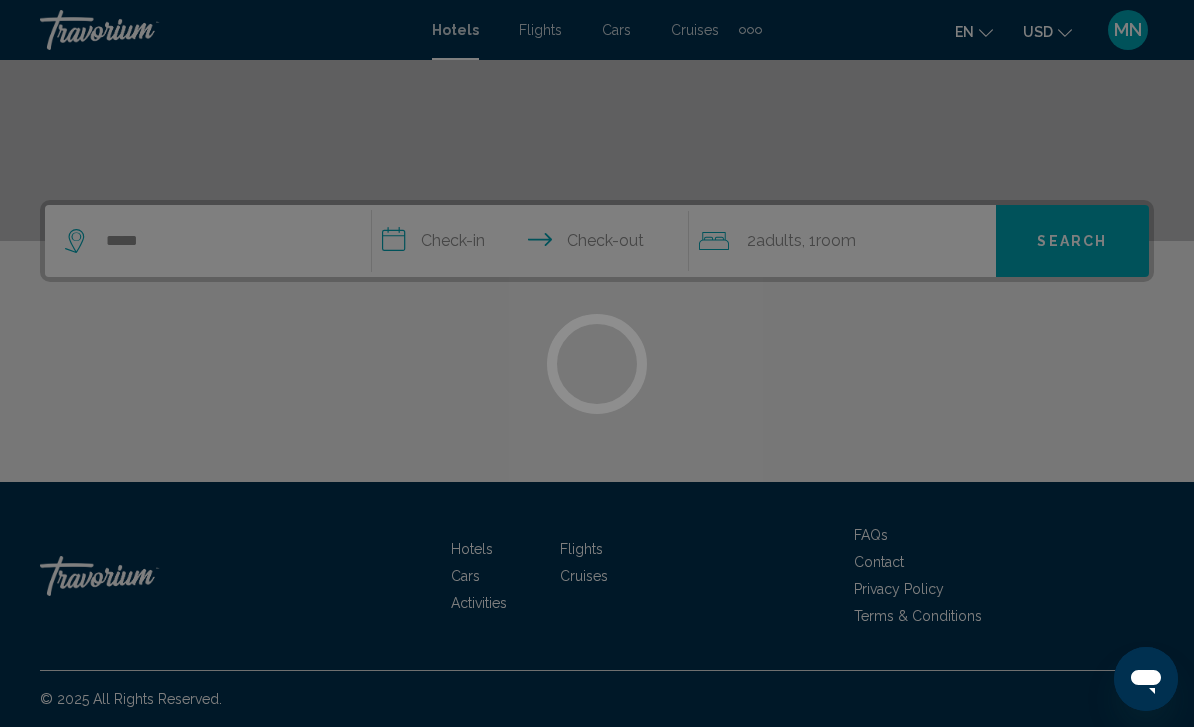 click at bounding box center (597, 363) 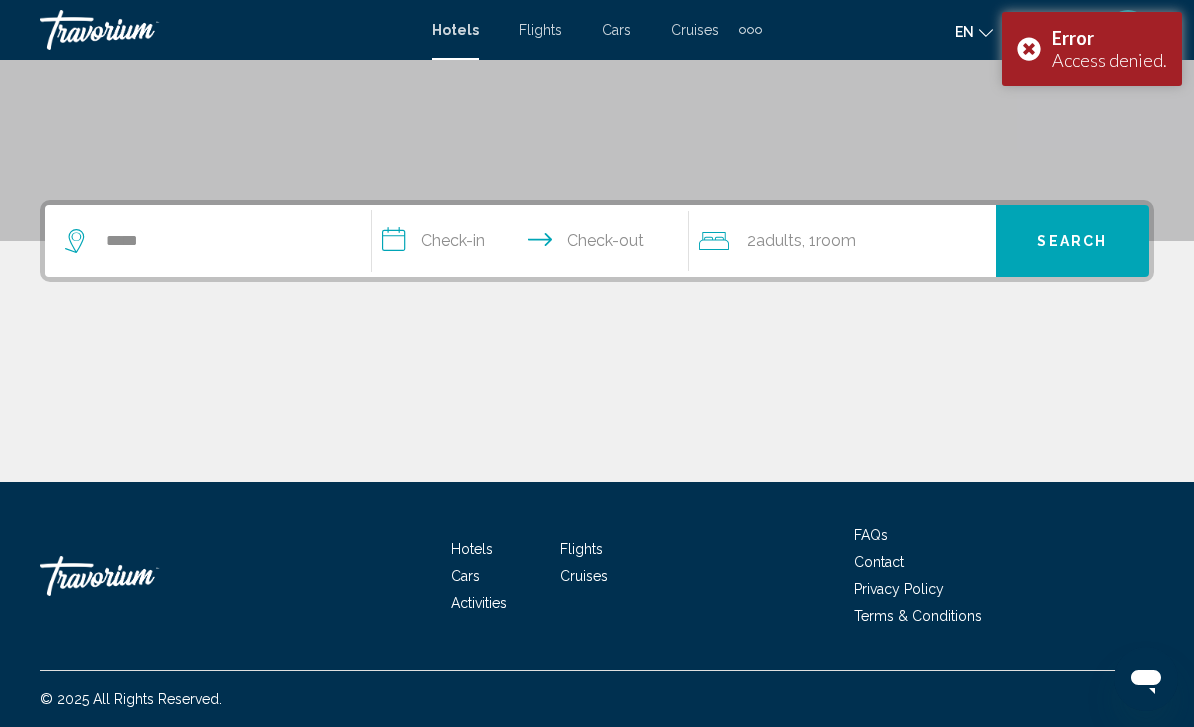 click on "**********" at bounding box center (534, 244) 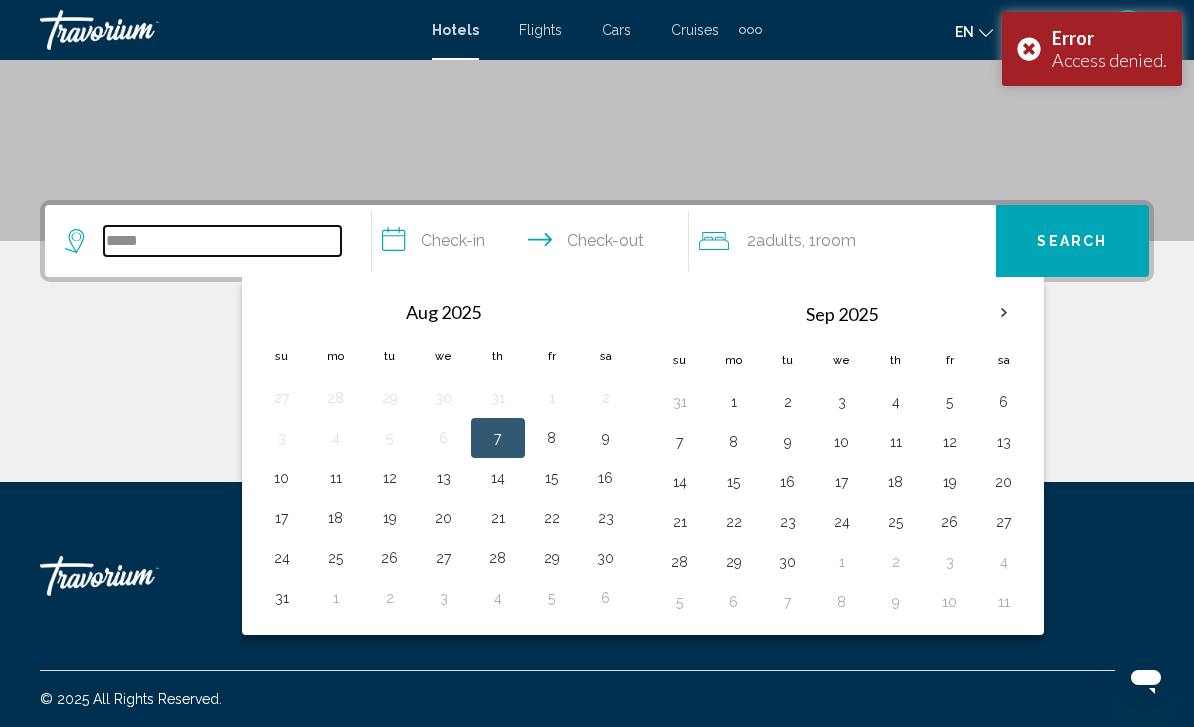 click on "*****" at bounding box center (222, 241) 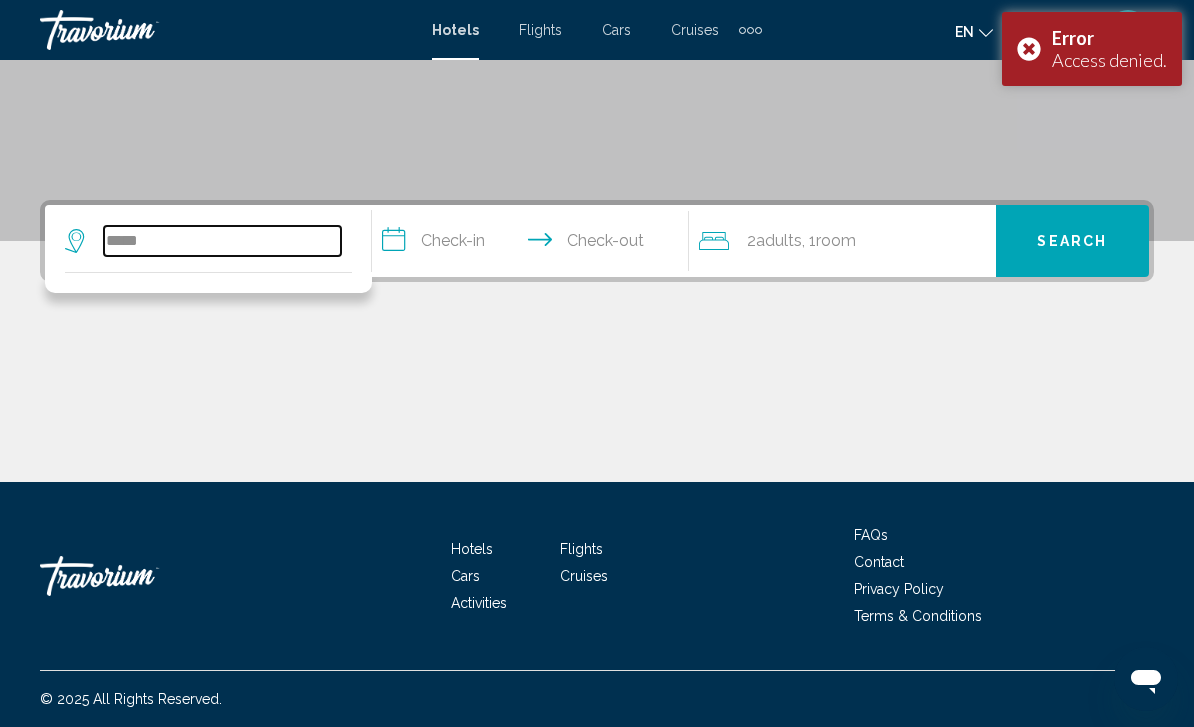 click on "*****" at bounding box center (222, 241) 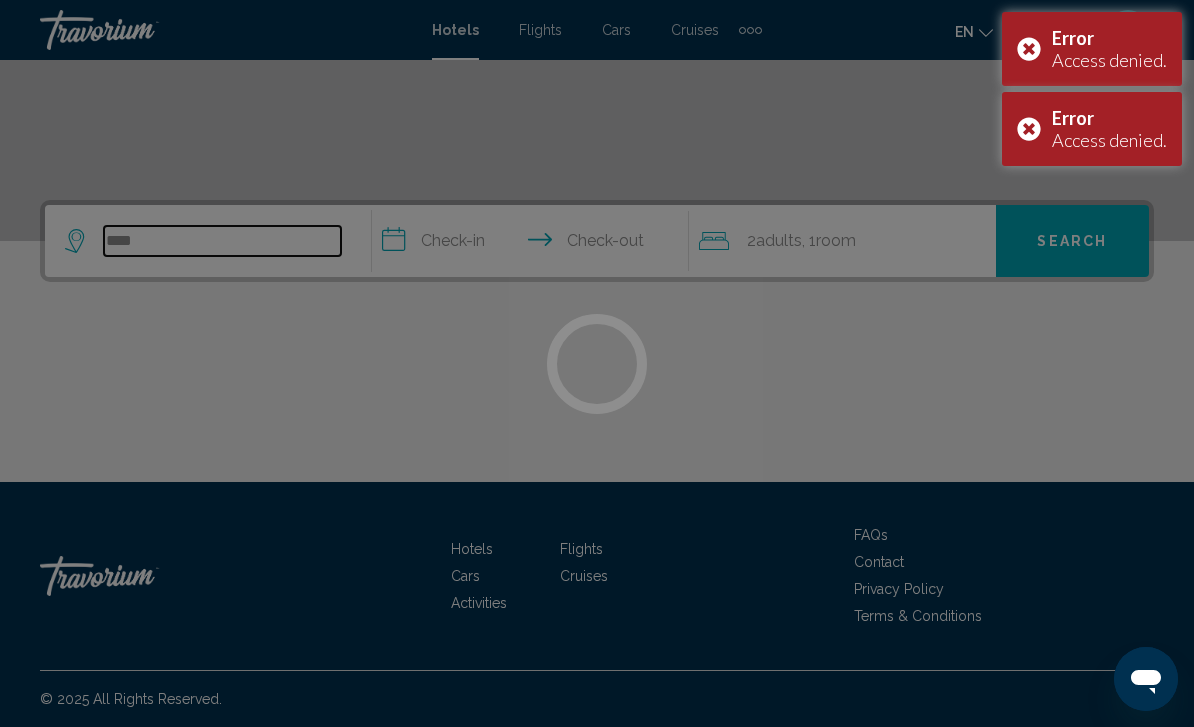 type on "*****" 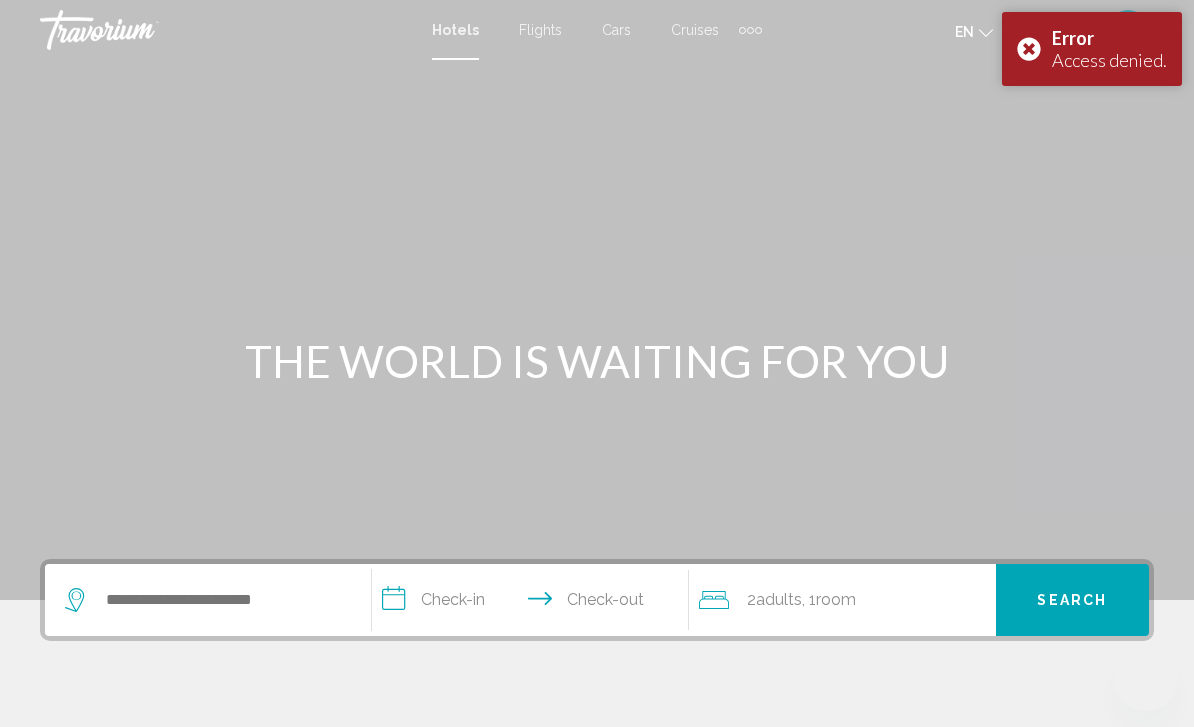 scroll, scrollTop: 238, scrollLeft: 0, axis: vertical 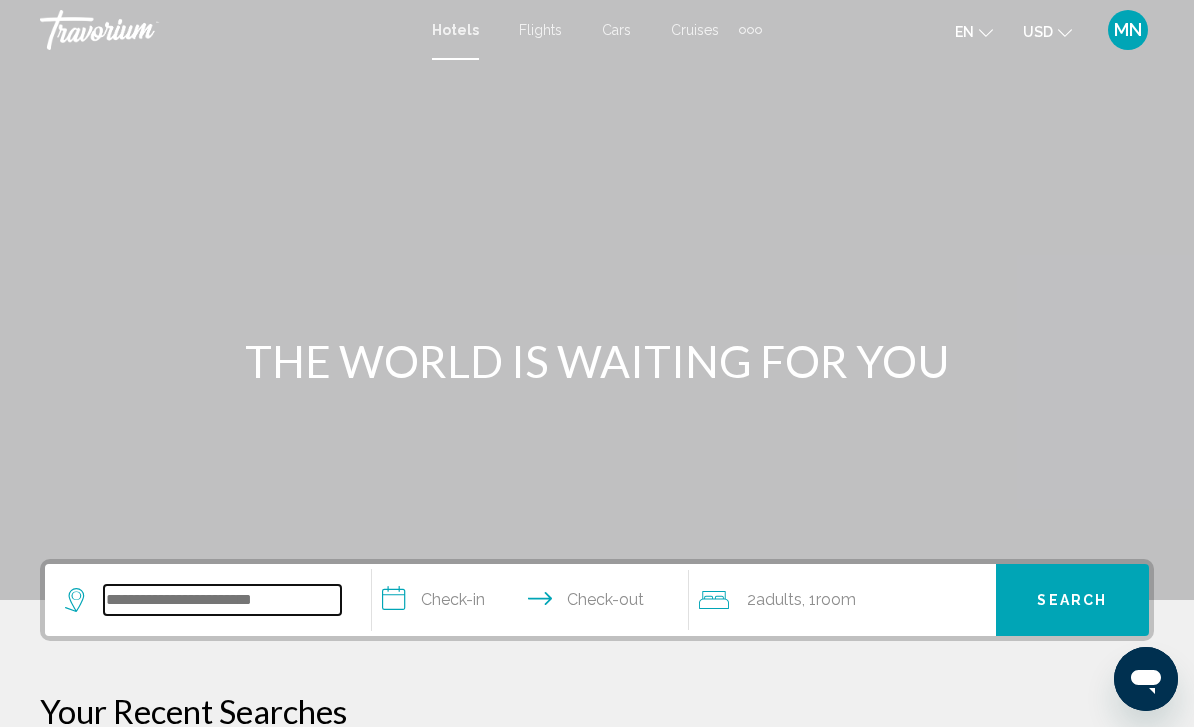 click at bounding box center [222, 600] 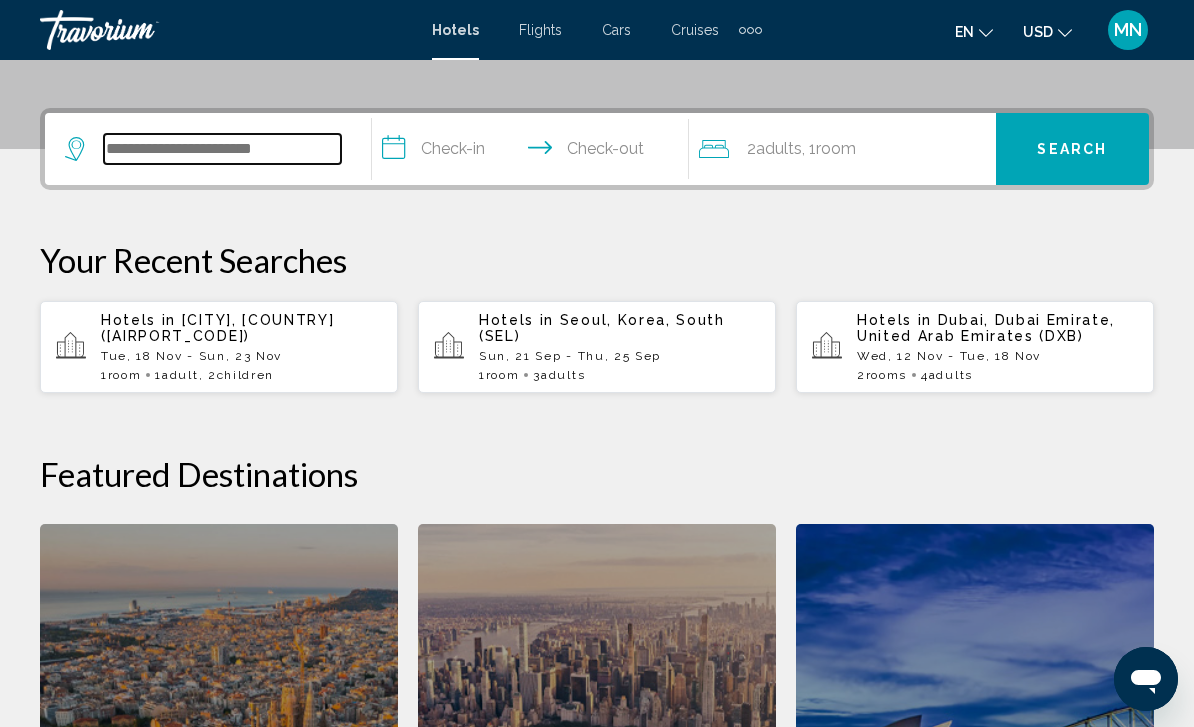 scroll, scrollTop: 494, scrollLeft: 0, axis: vertical 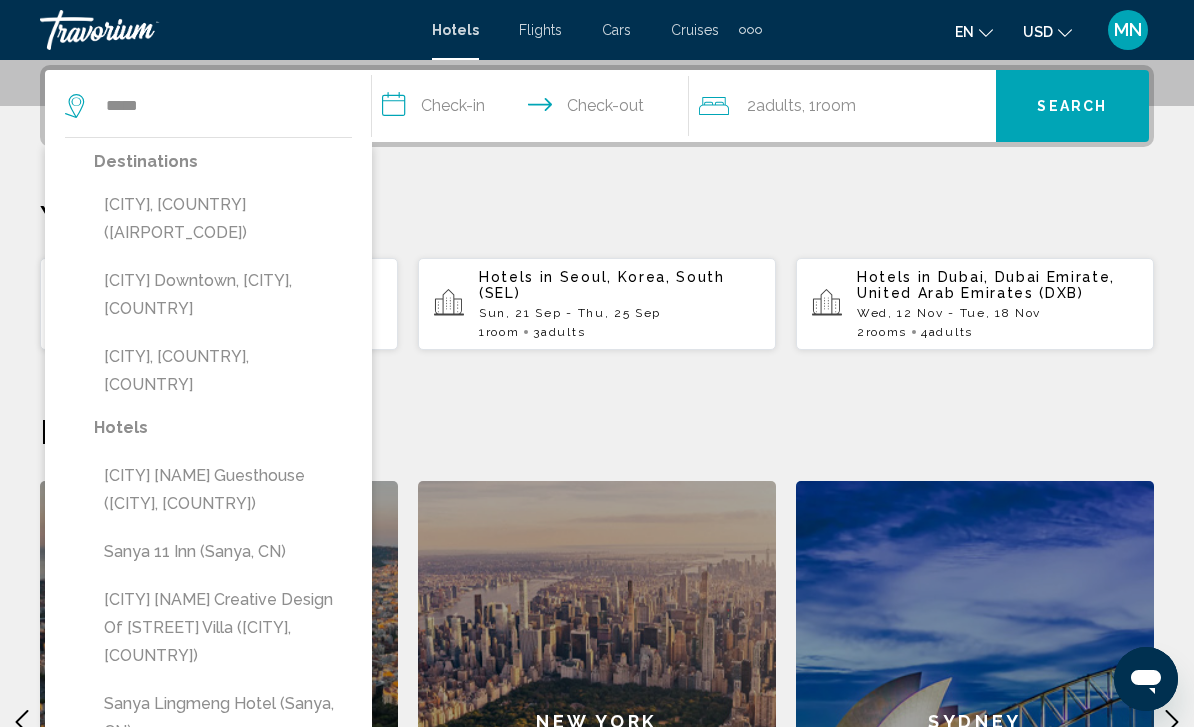 click on "[CITY], [COUNTRY] ([AIRPORT_CODE])" at bounding box center [223, 219] 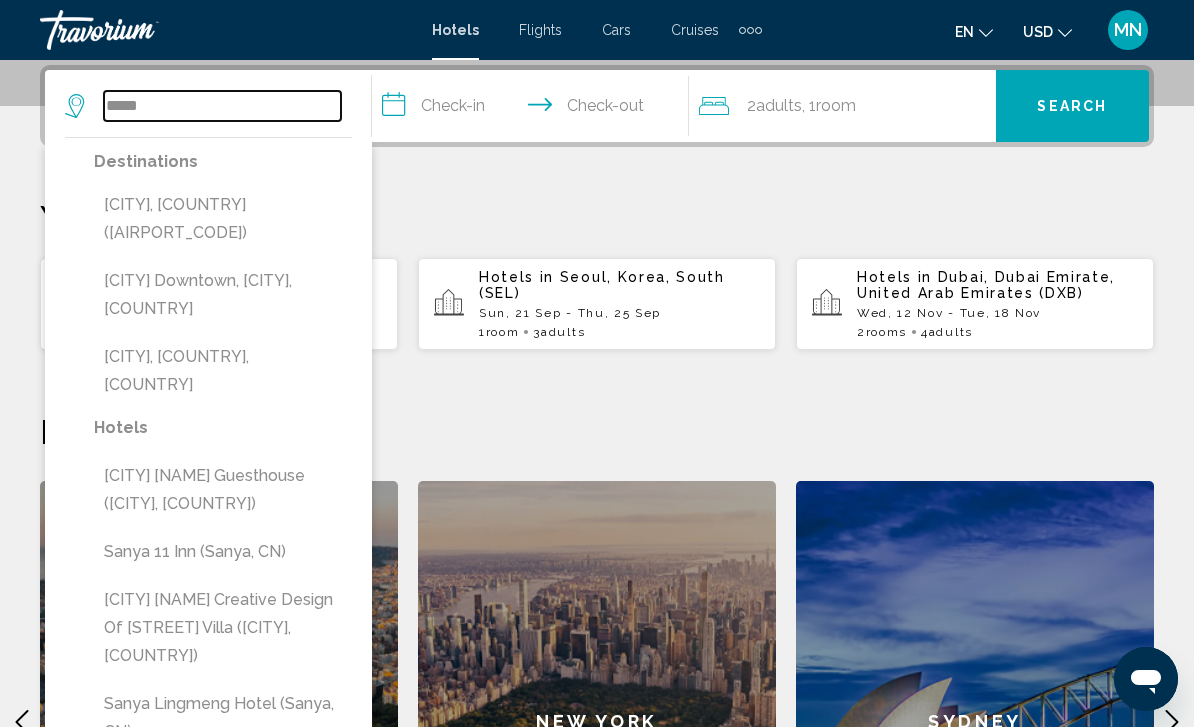 type on "**********" 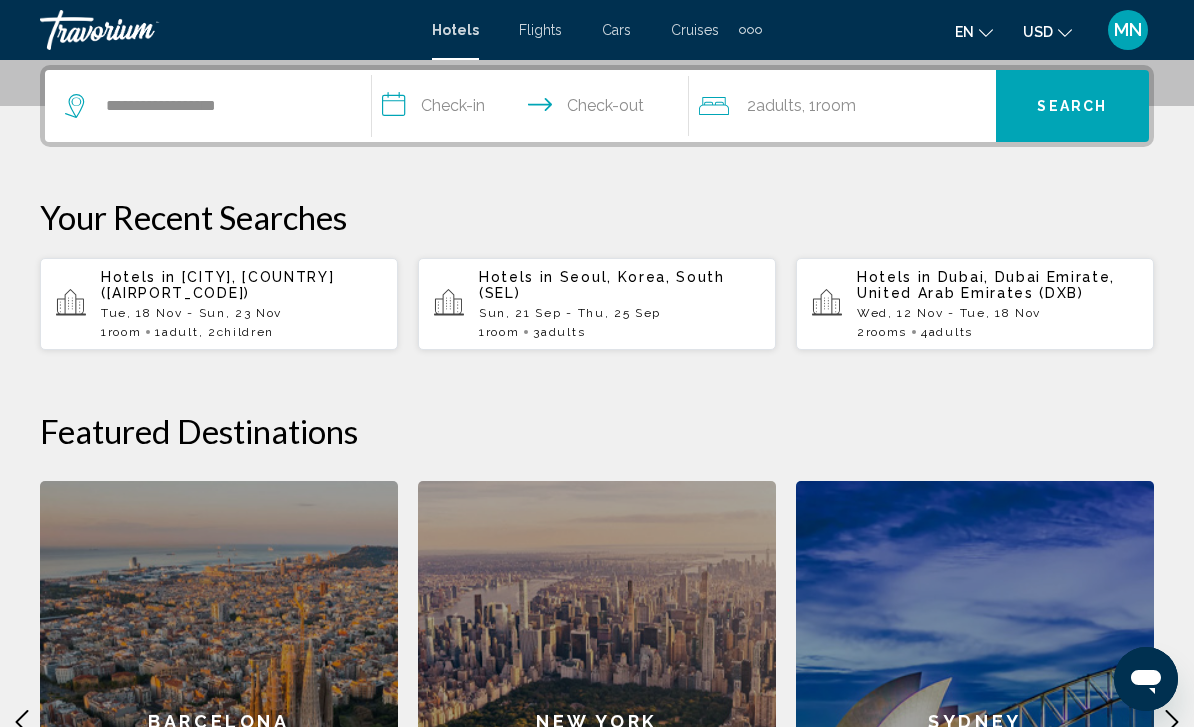 click on "**********" at bounding box center [534, 109] 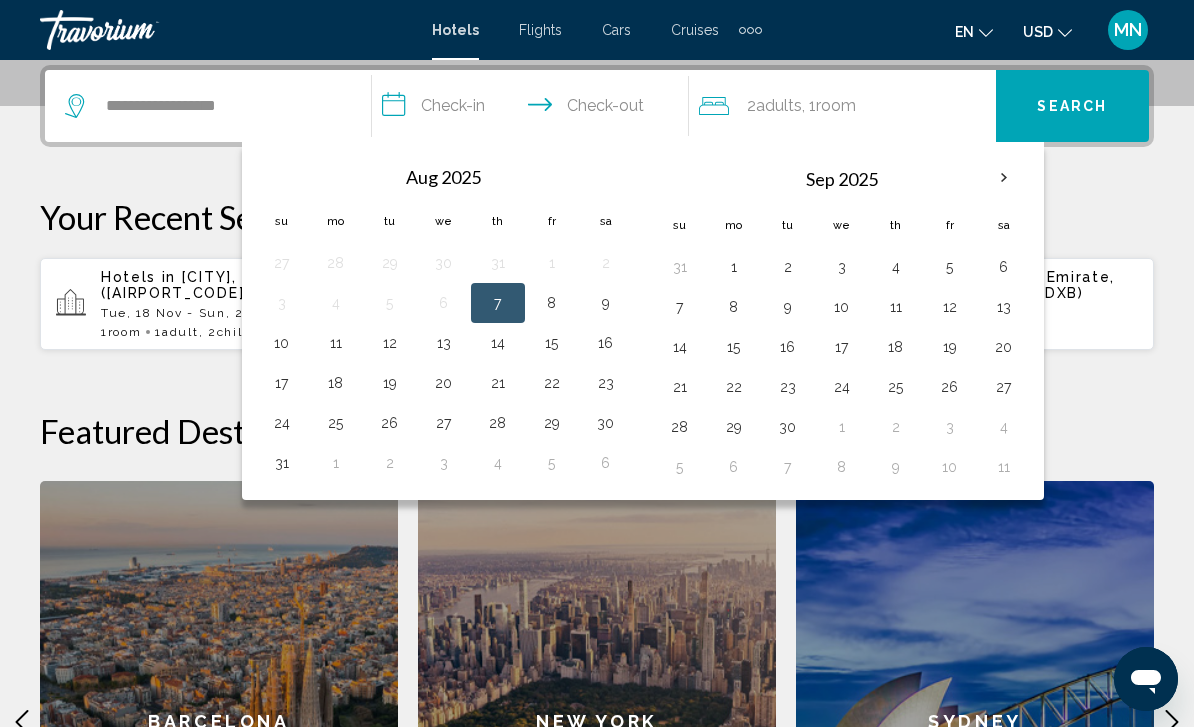 click at bounding box center [1004, 178] 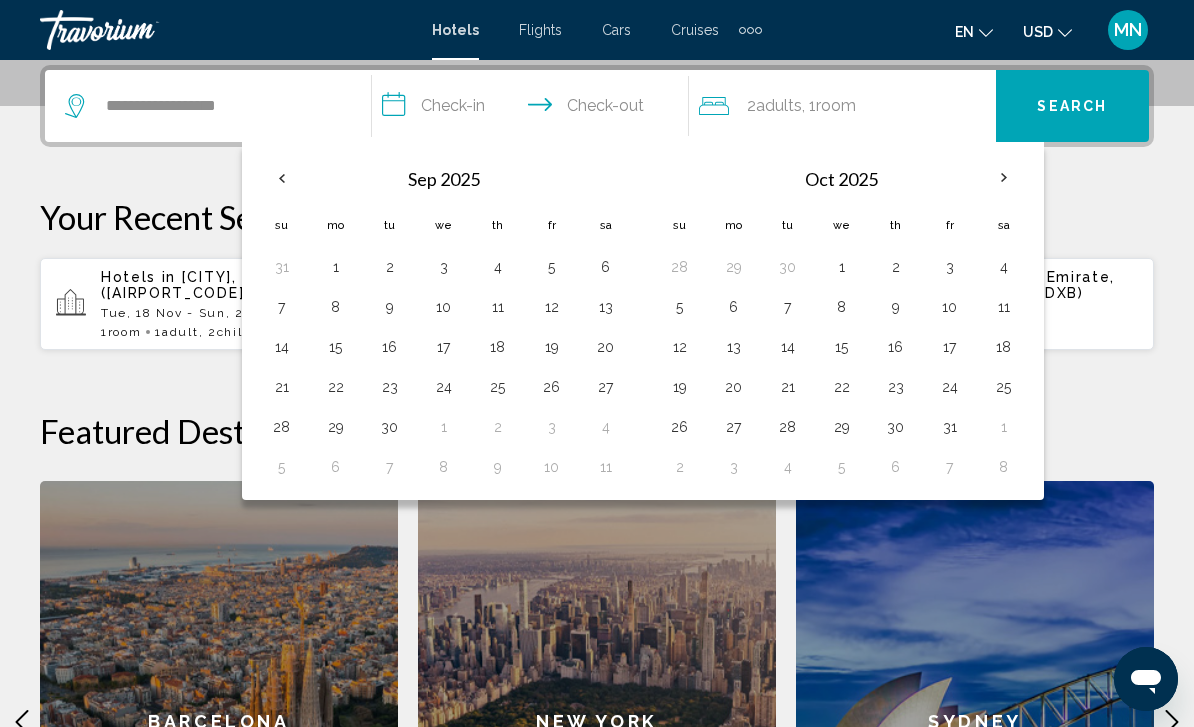 click at bounding box center (1004, 178) 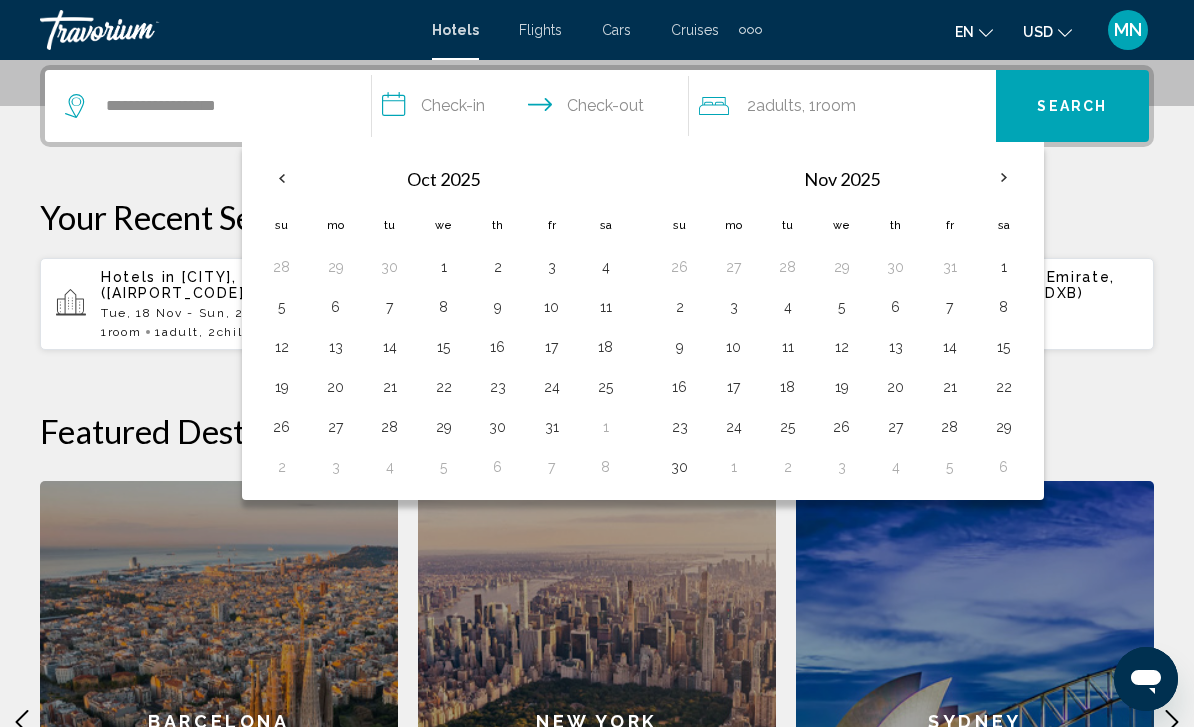 click on "23" at bounding box center [680, 427] 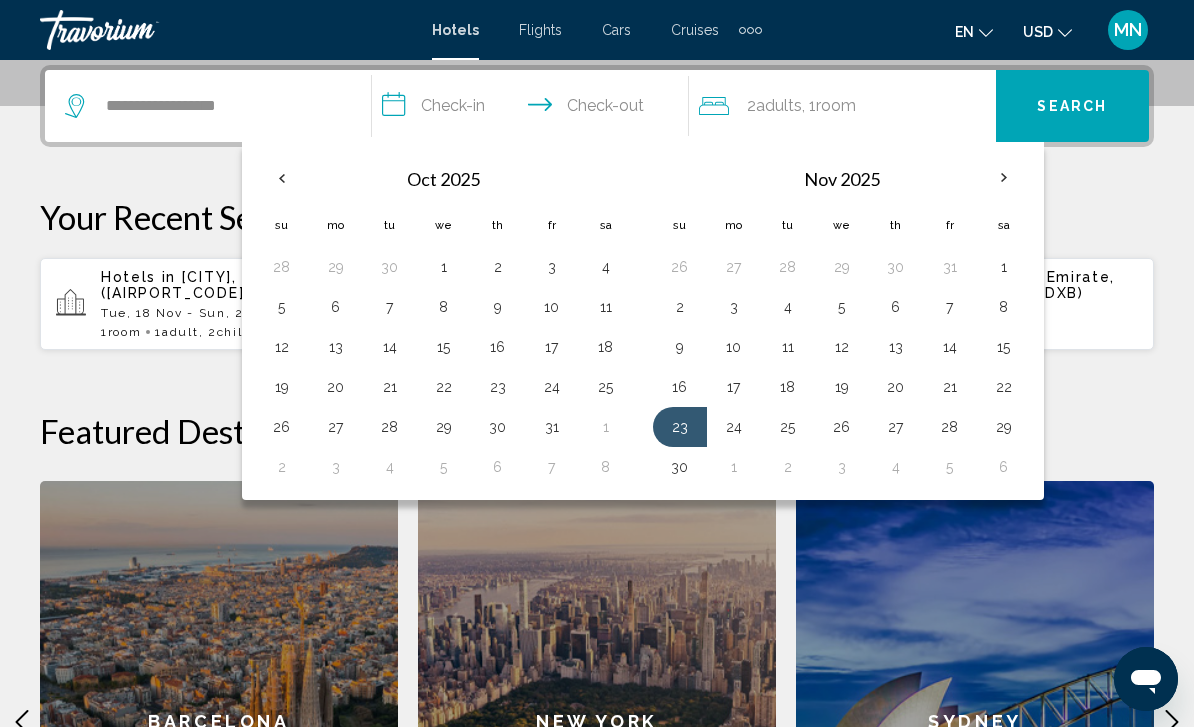click on "27" at bounding box center (896, 427) 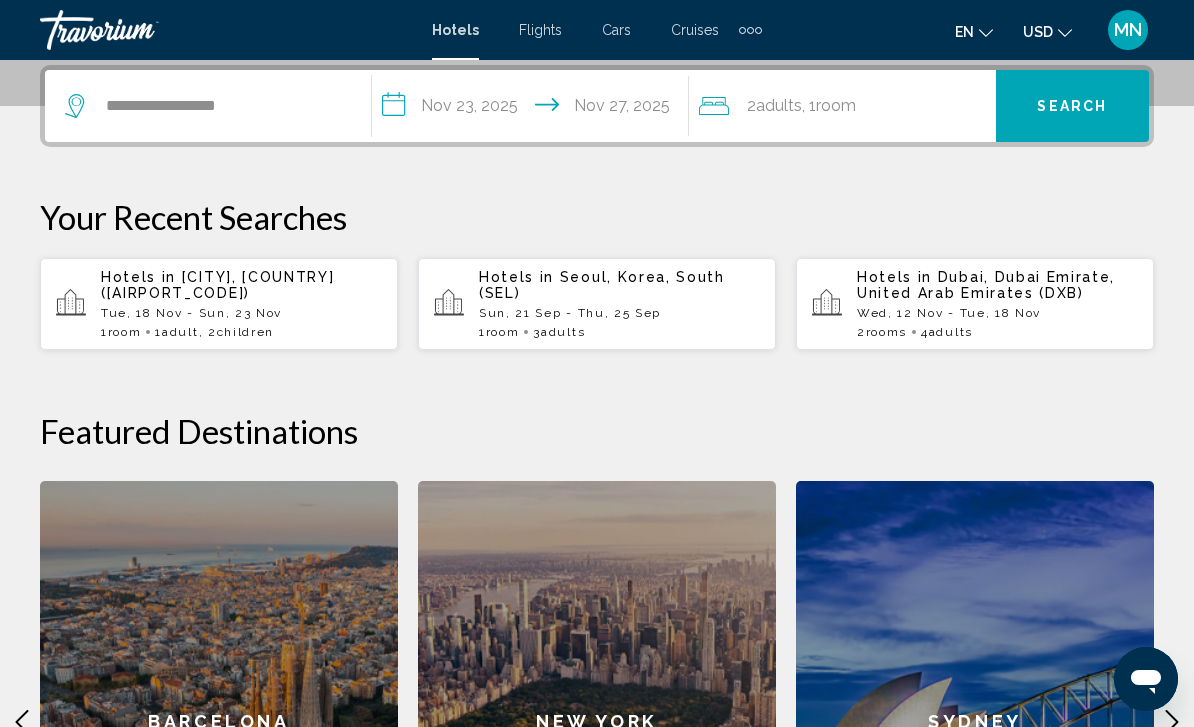 click on "Room" 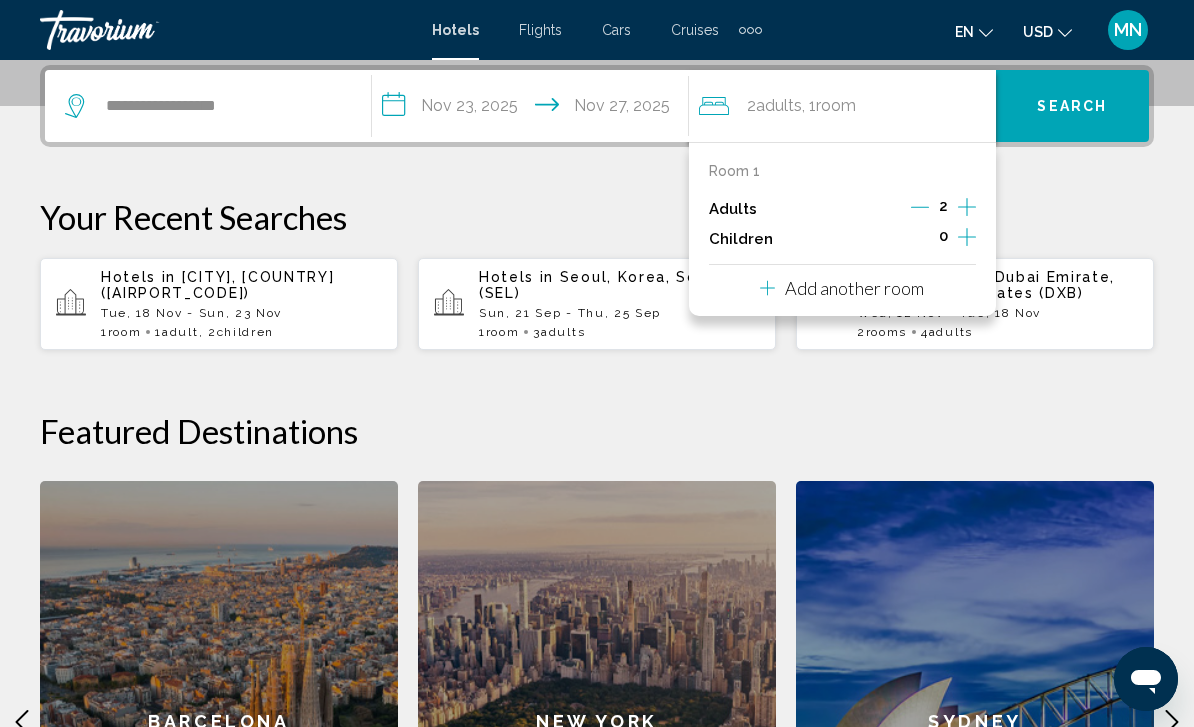 click on "Add another room" at bounding box center (842, 288) 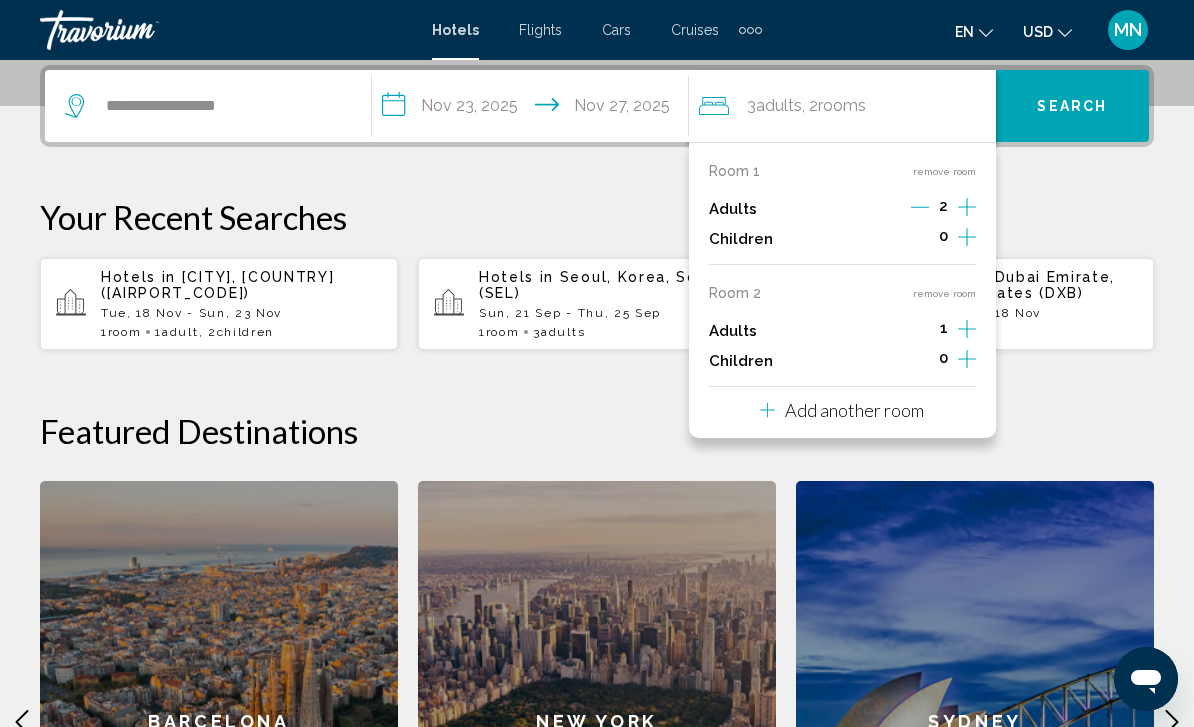 click 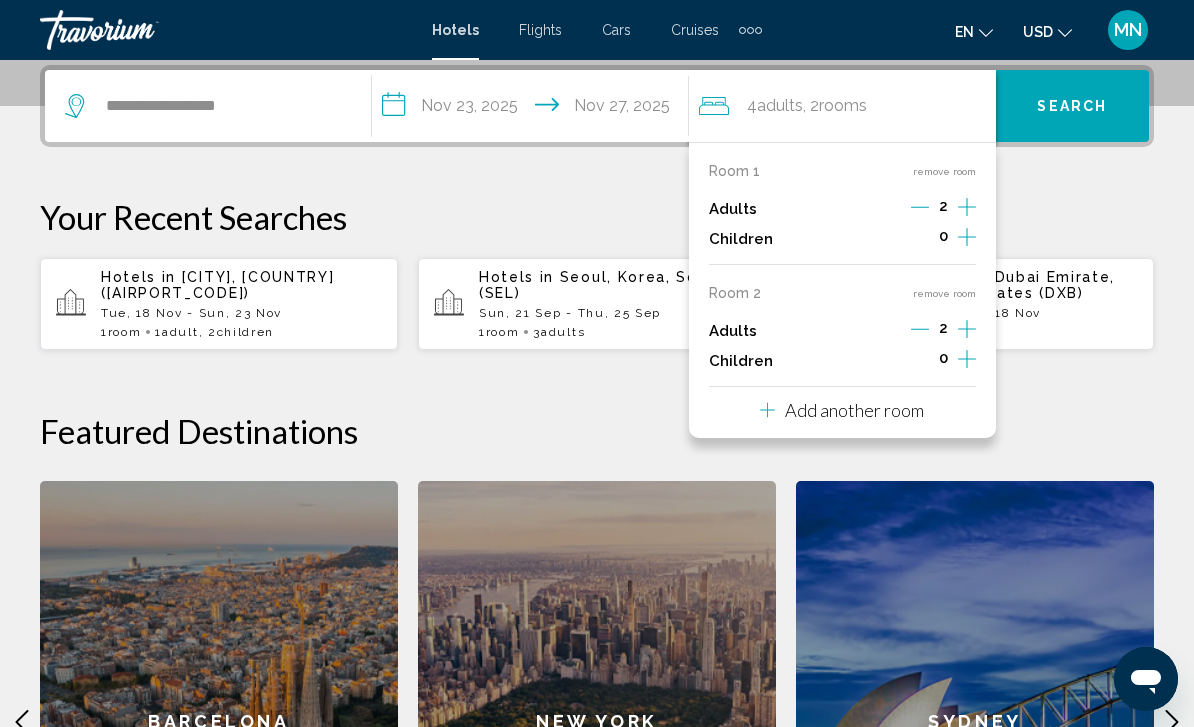click 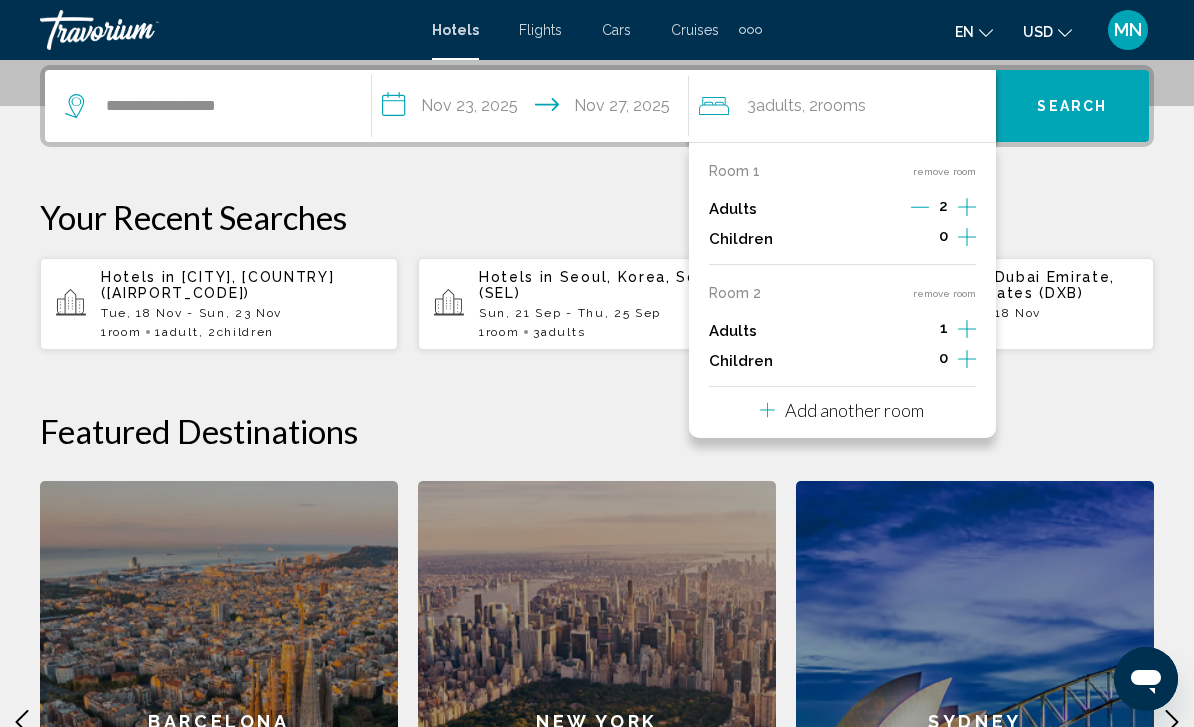 click 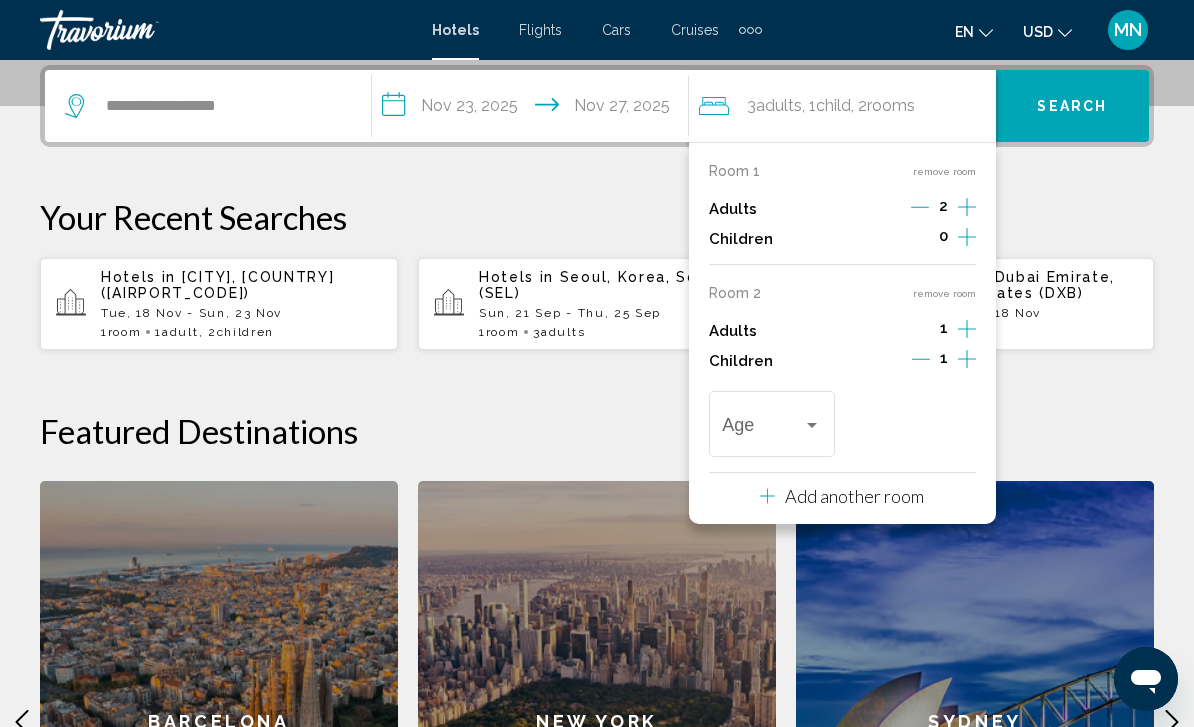click 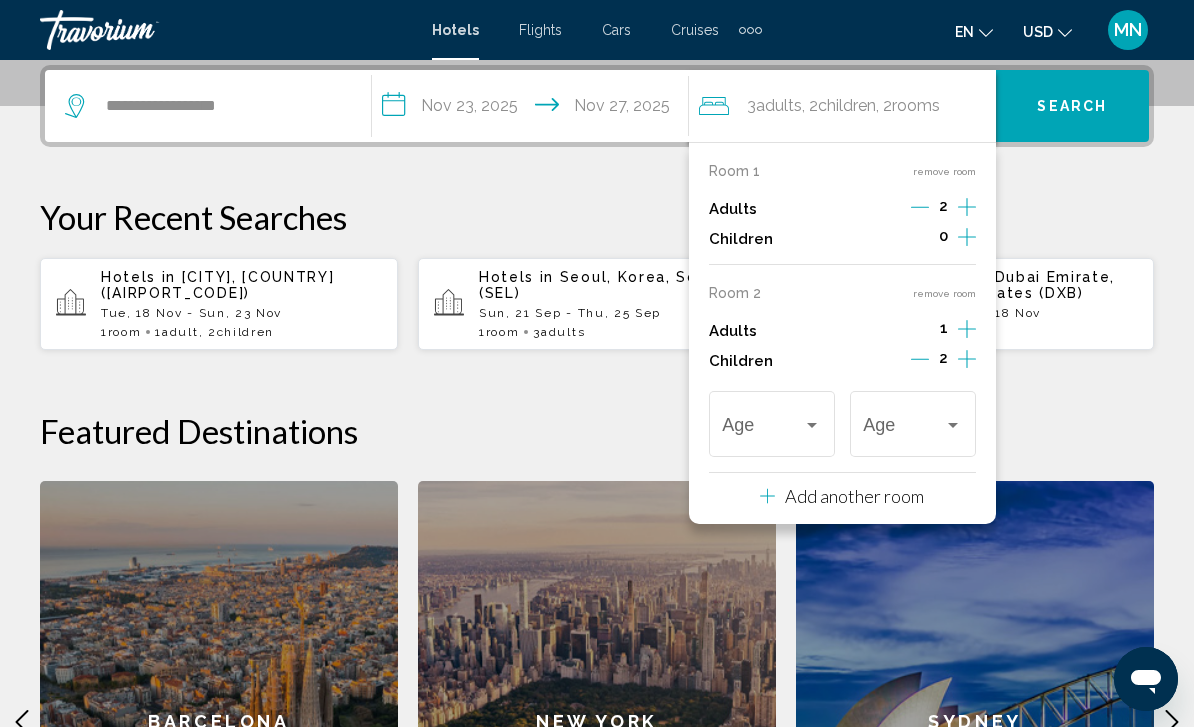 click at bounding box center (903, 429) 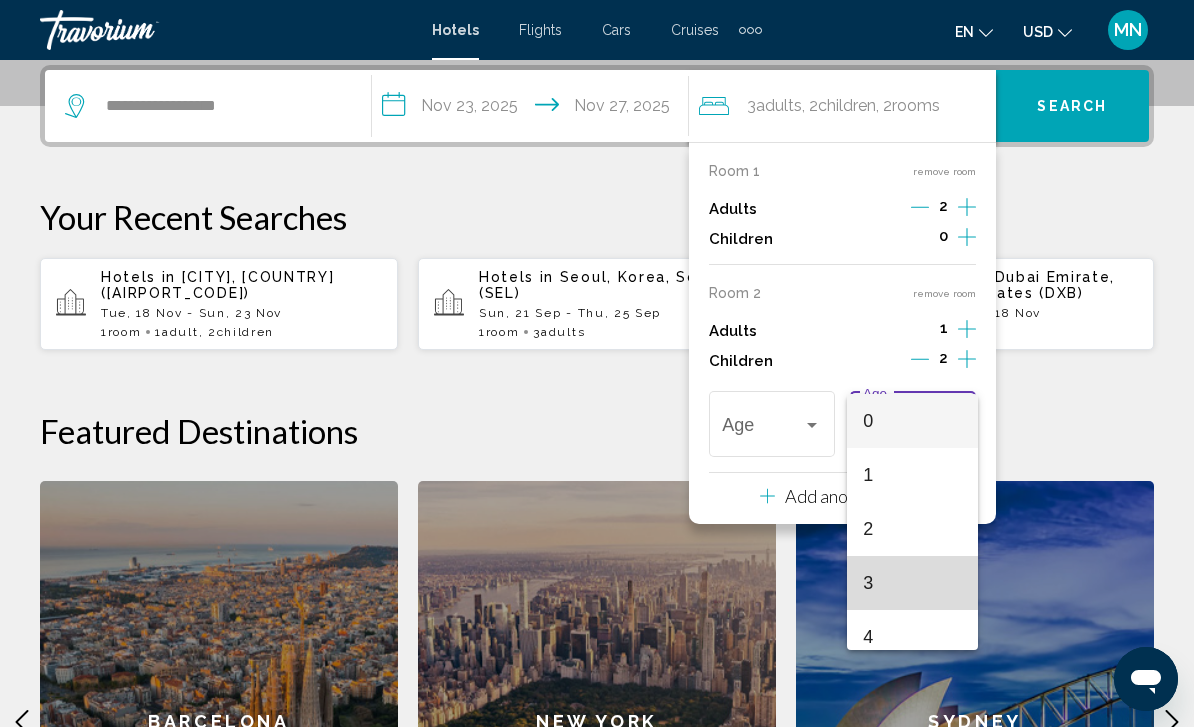 click on "3" at bounding box center [912, 583] 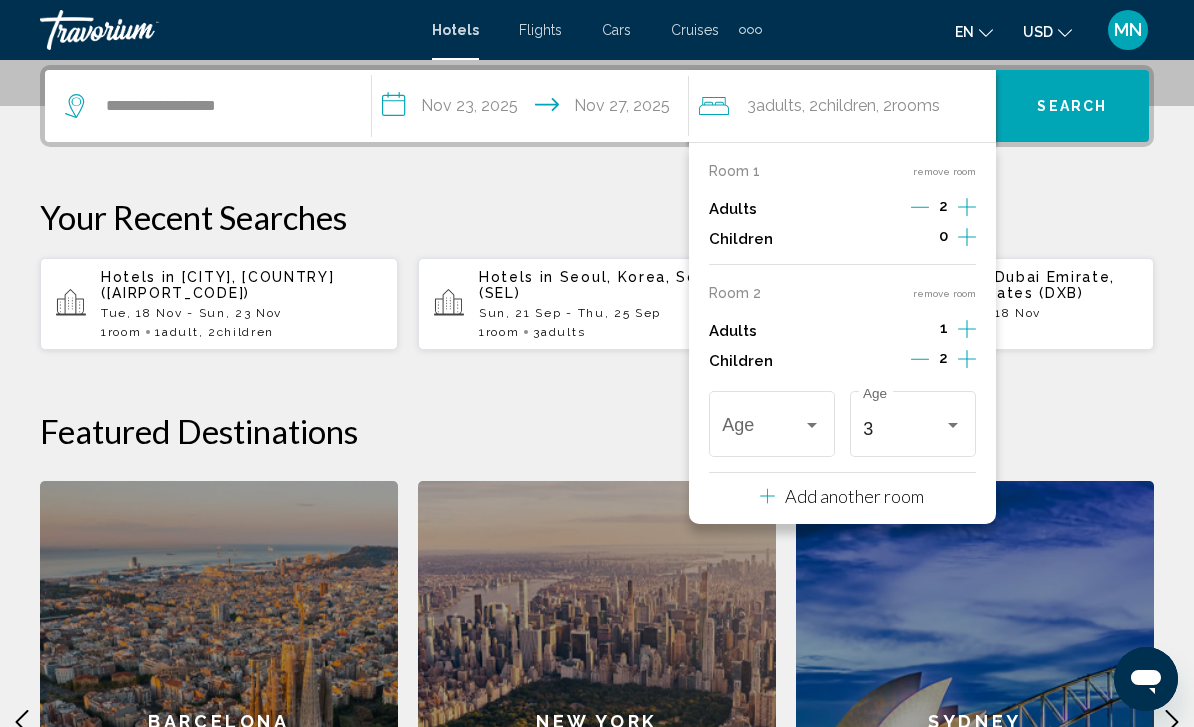 click at bounding box center (762, 429) 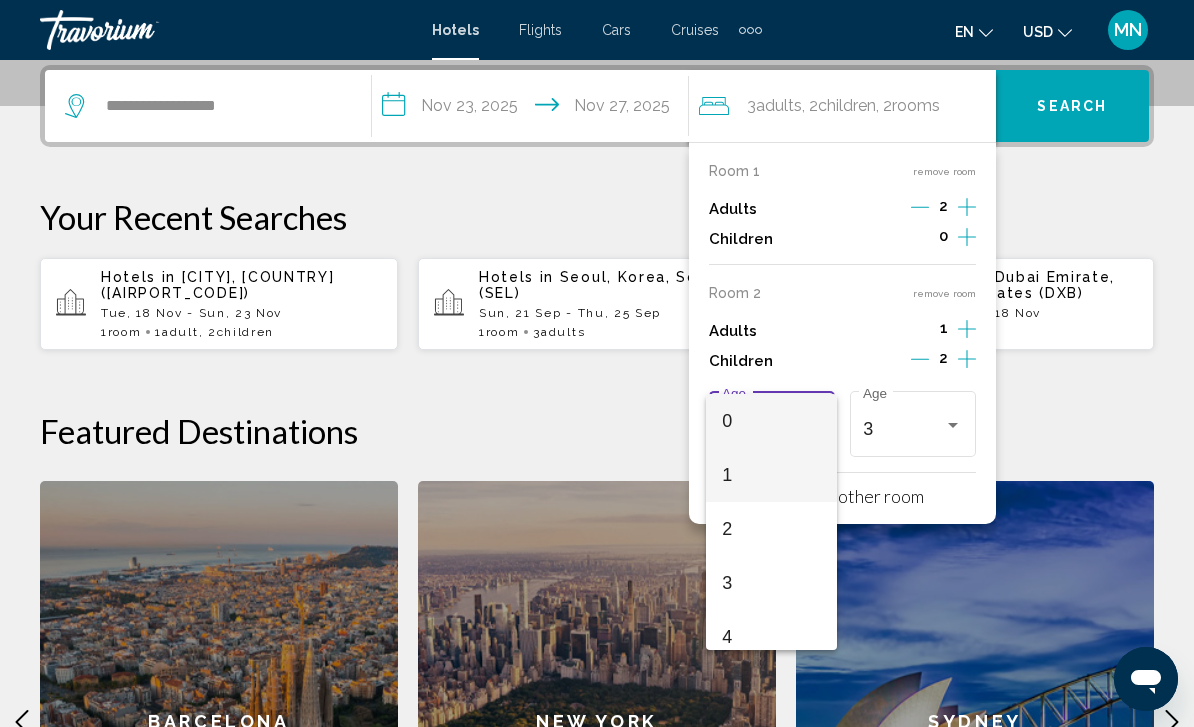 click on "1" at bounding box center [771, 475] 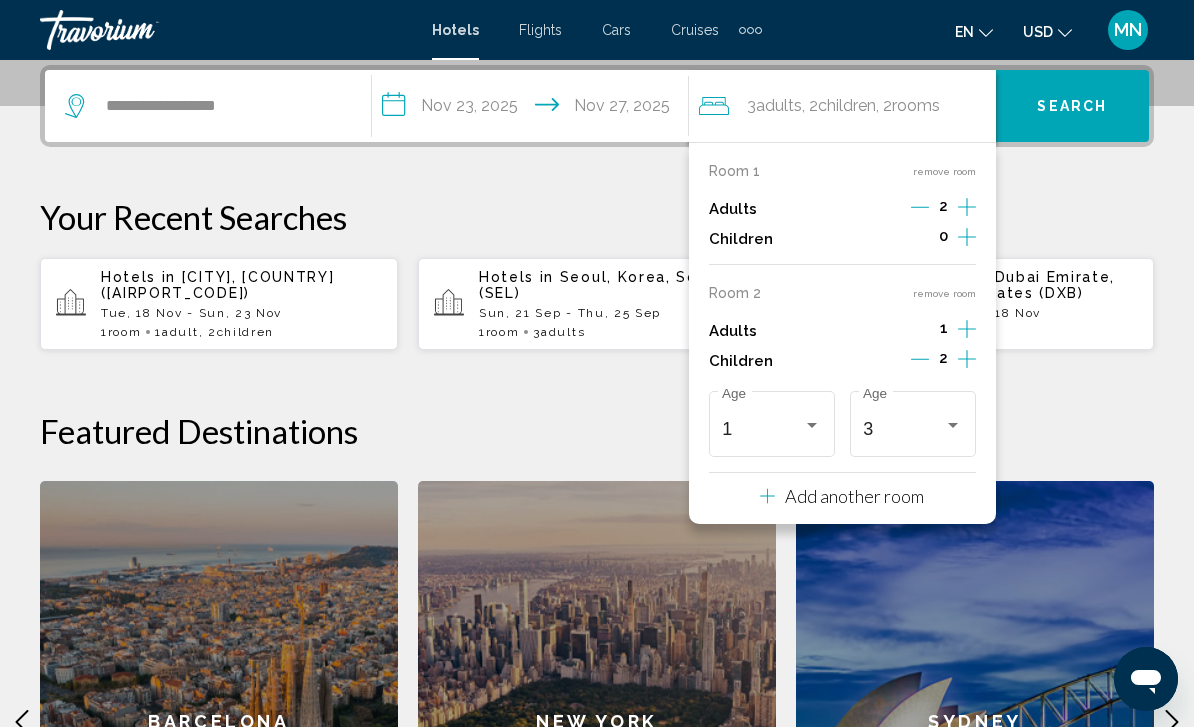 click on "Search" at bounding box center (1072, 105) 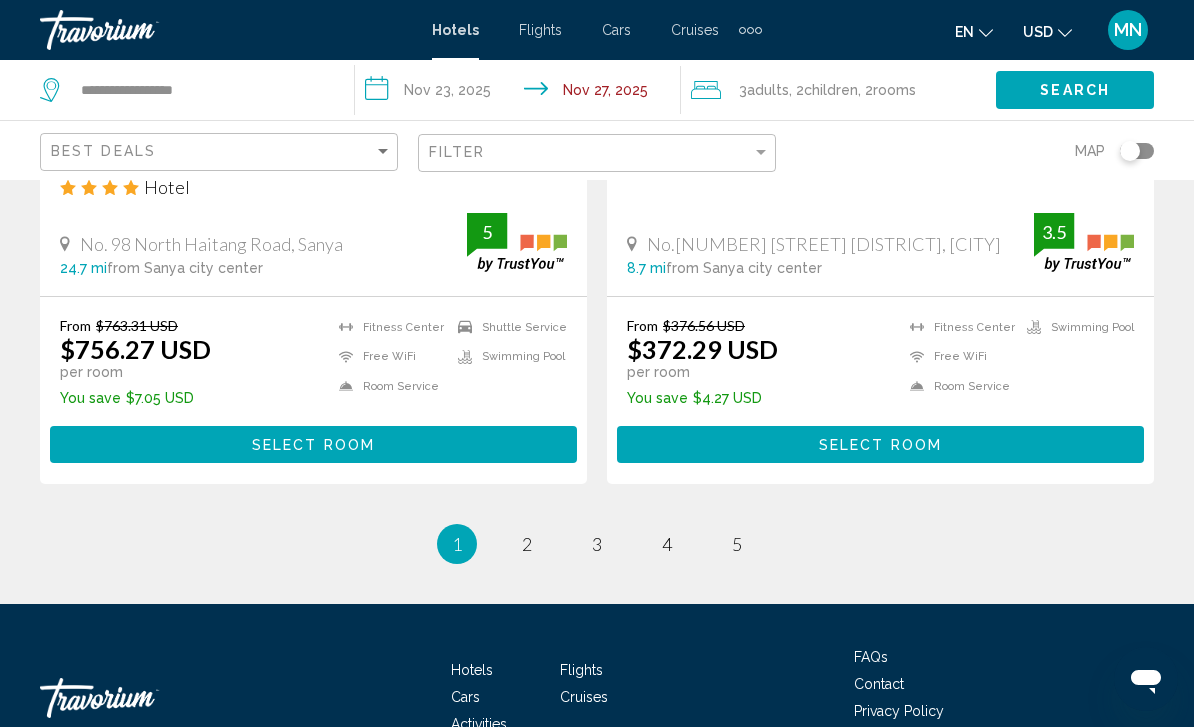 scroll, scrollTop: 4149, scrollLeft: 0, axis: vertical 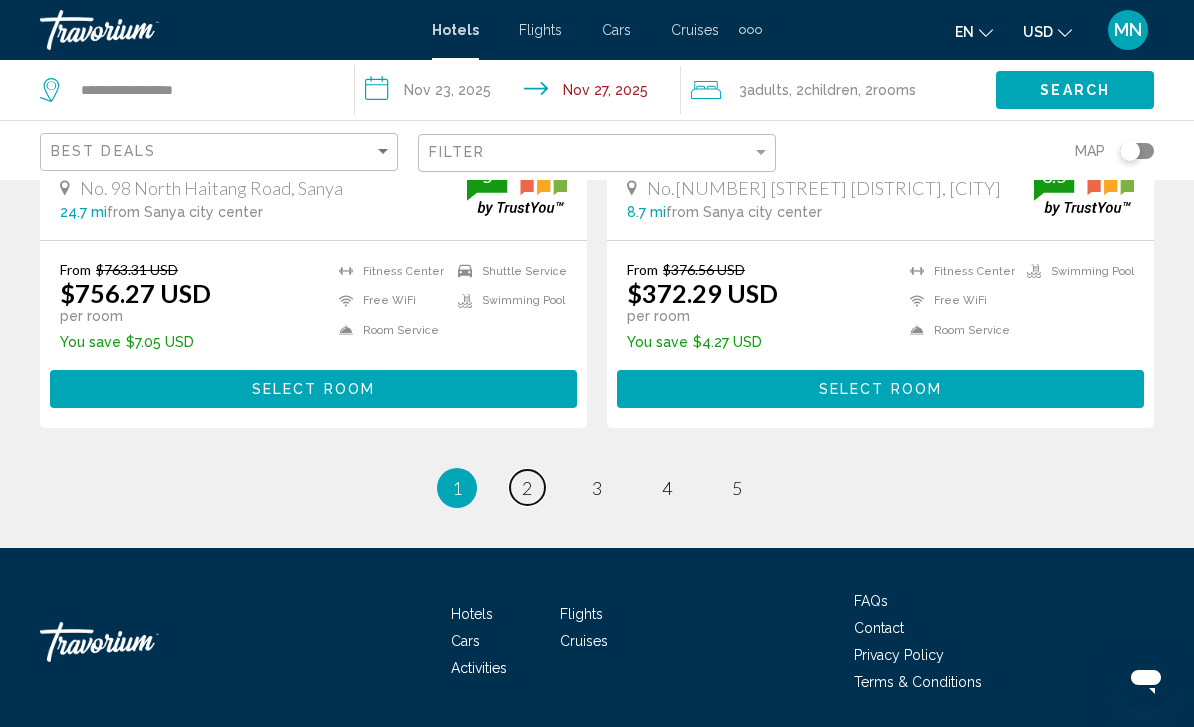 click on "page  2" at bounding box center [527, 487] 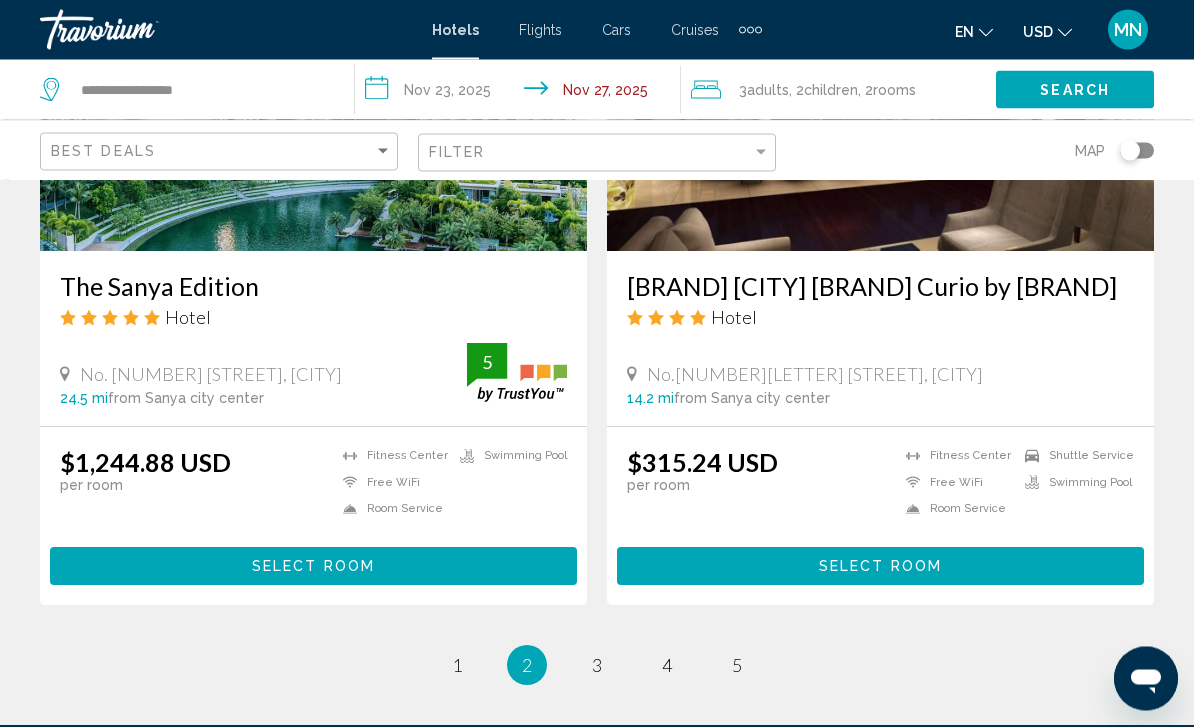 scroll, scrollTop: 3937, scrollLeft: 0, axis: vertical 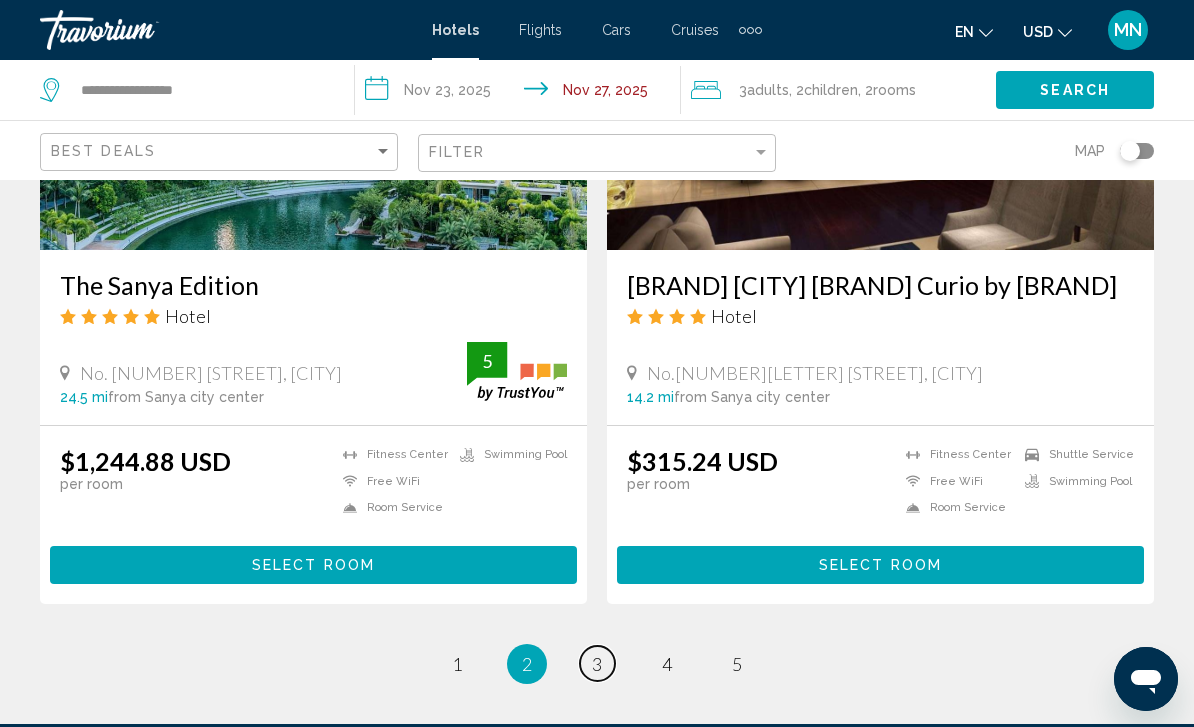 click on "3" at bounding box center (597, 664) 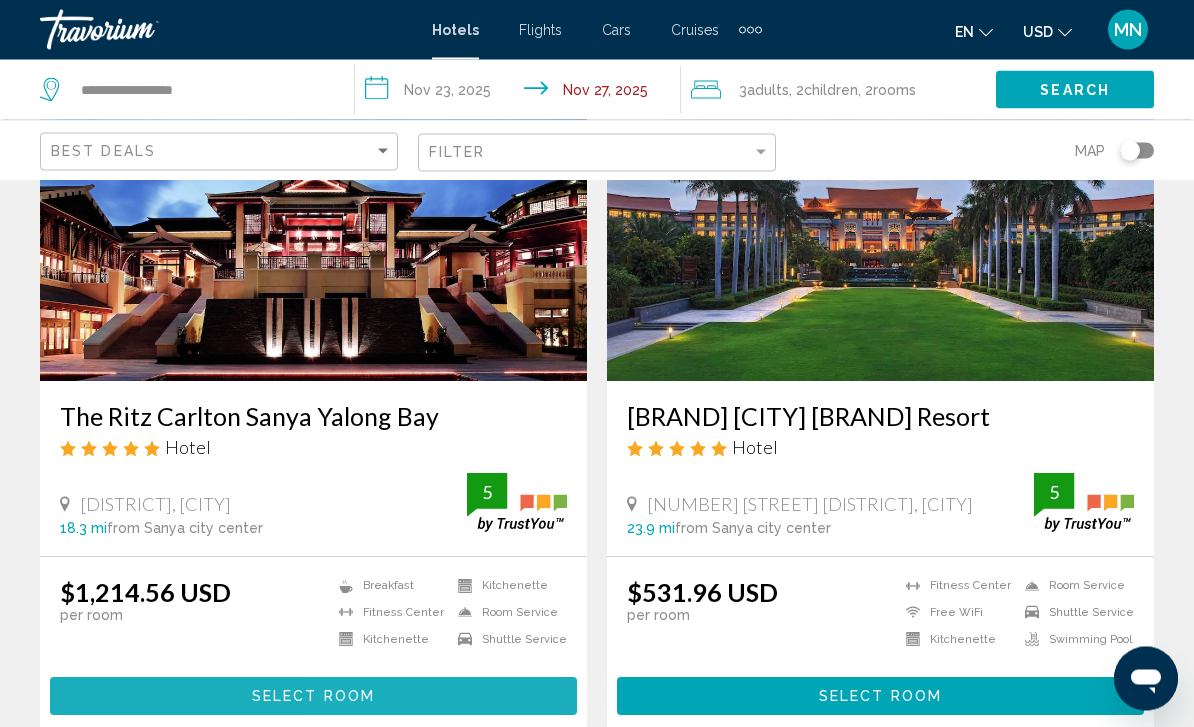scroll, scrollTop: 189, scrollLeft: 0, axis: vertical 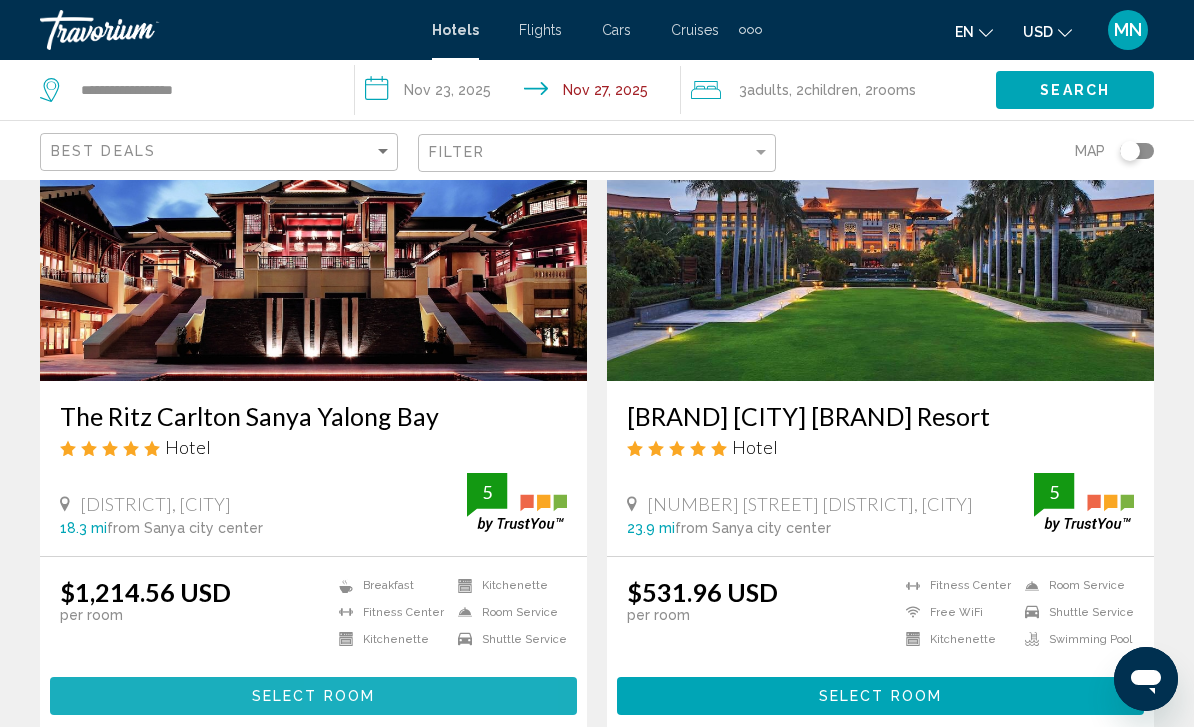 click on "Select Room" at bounding box center (313, 697) 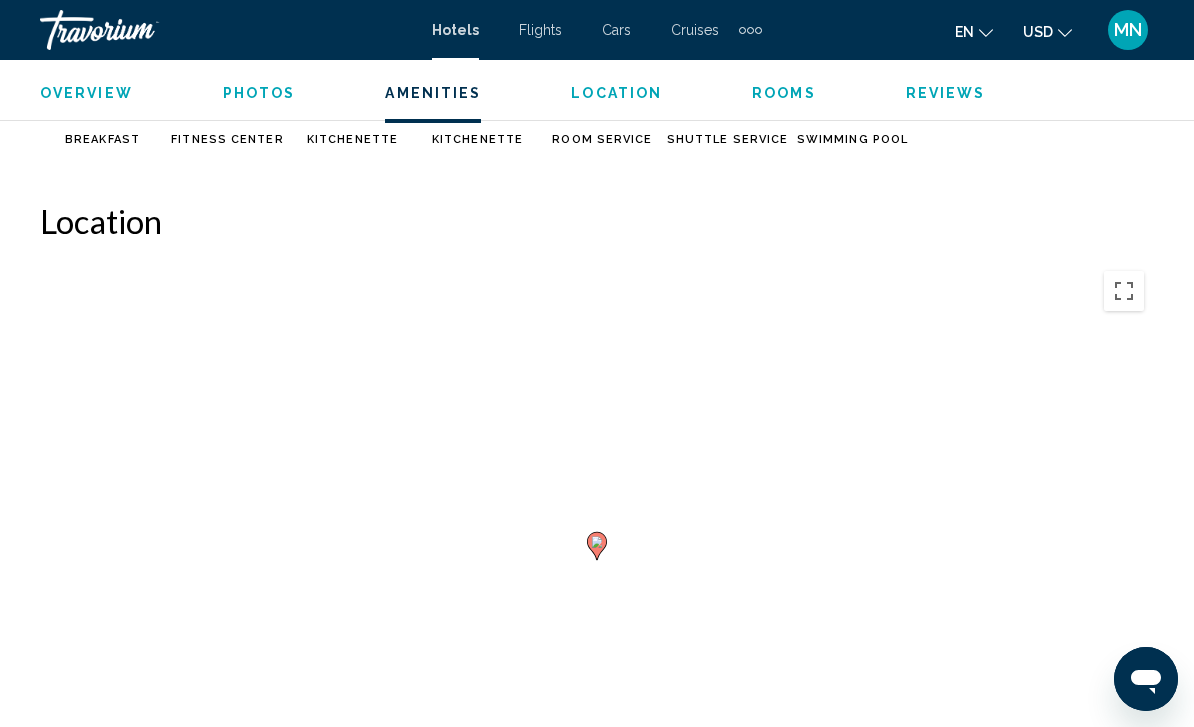 scroll, scrollTop: 2050, scrollLeft: 0, axis: vertical 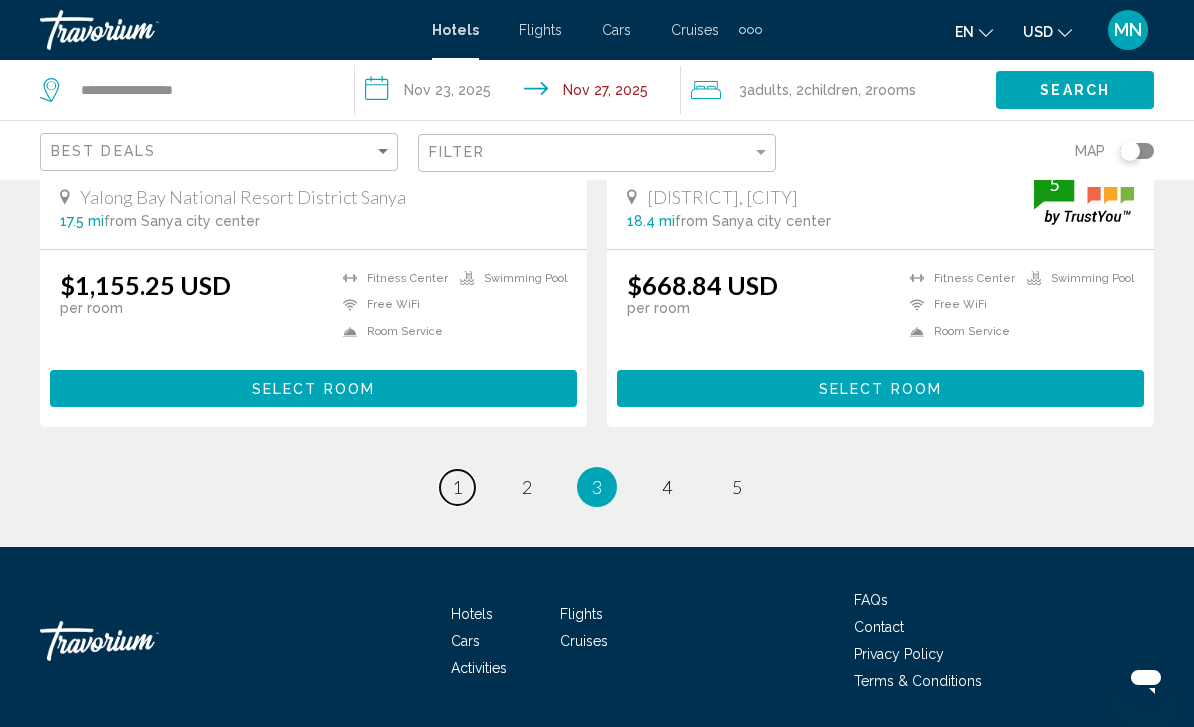 click on "page  1" at bounding box center (457, 487) 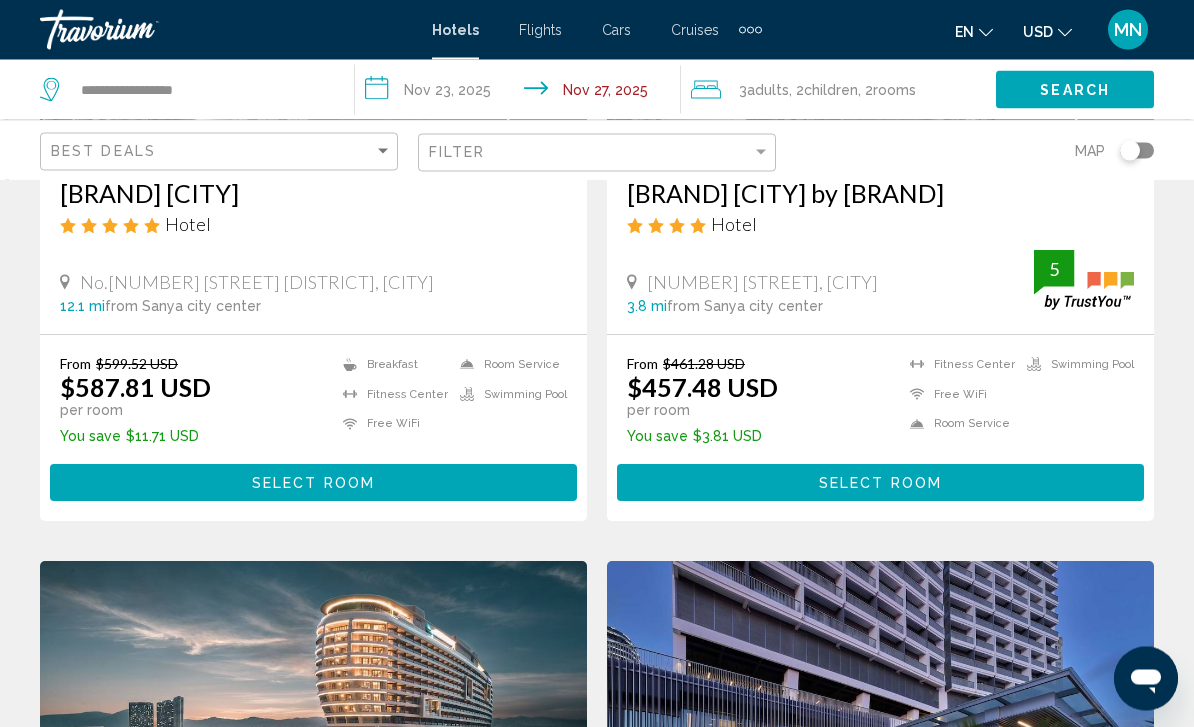 scroll, scrollTop: 3304, scrollLeft: 0, axis: vertical 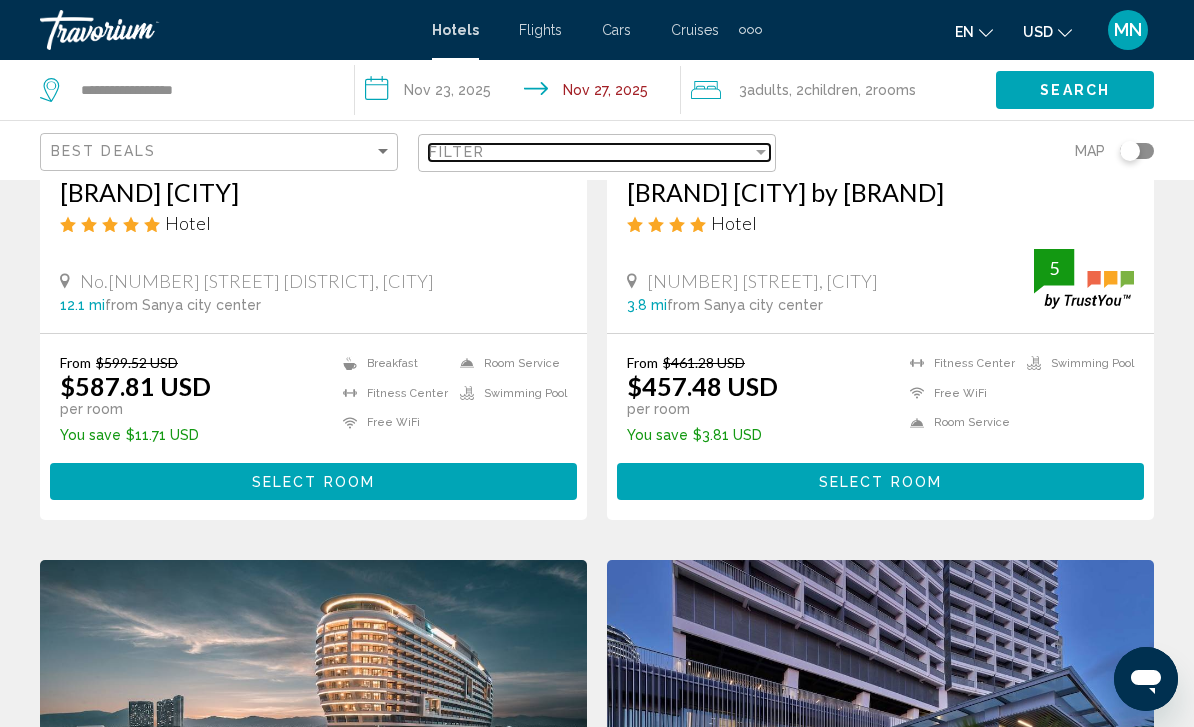 click on "Filter" at bounding box center [590, 152] 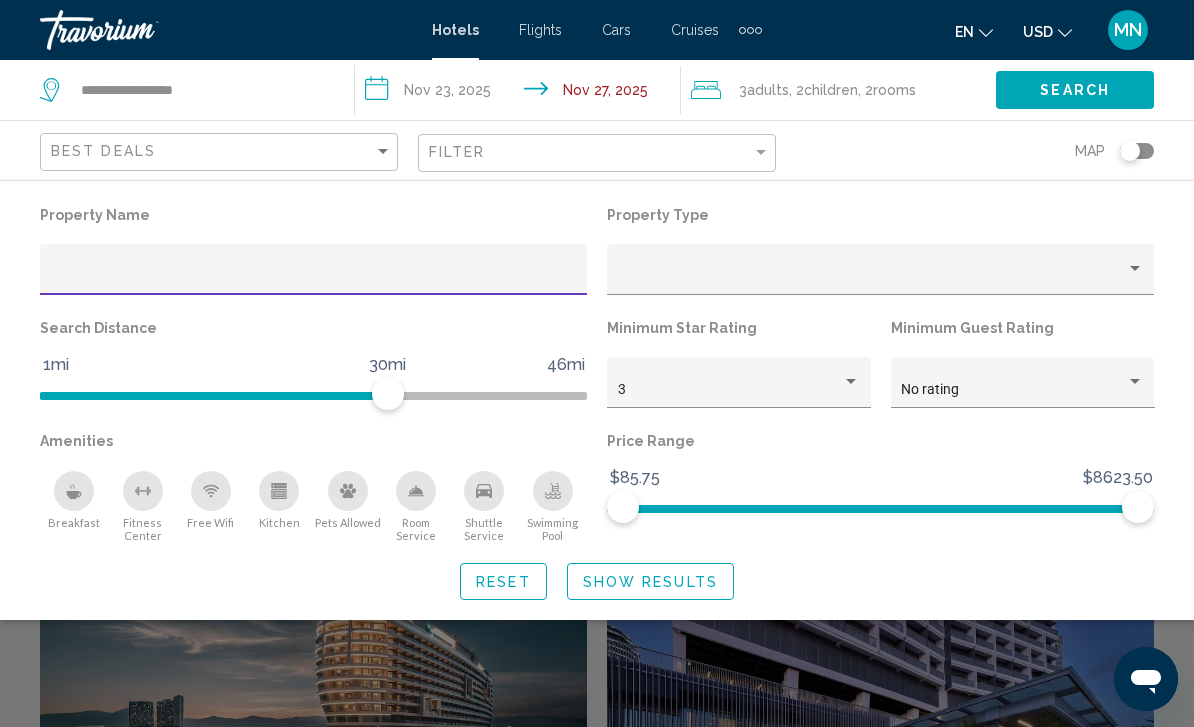 click at bounding box center [314, 277] 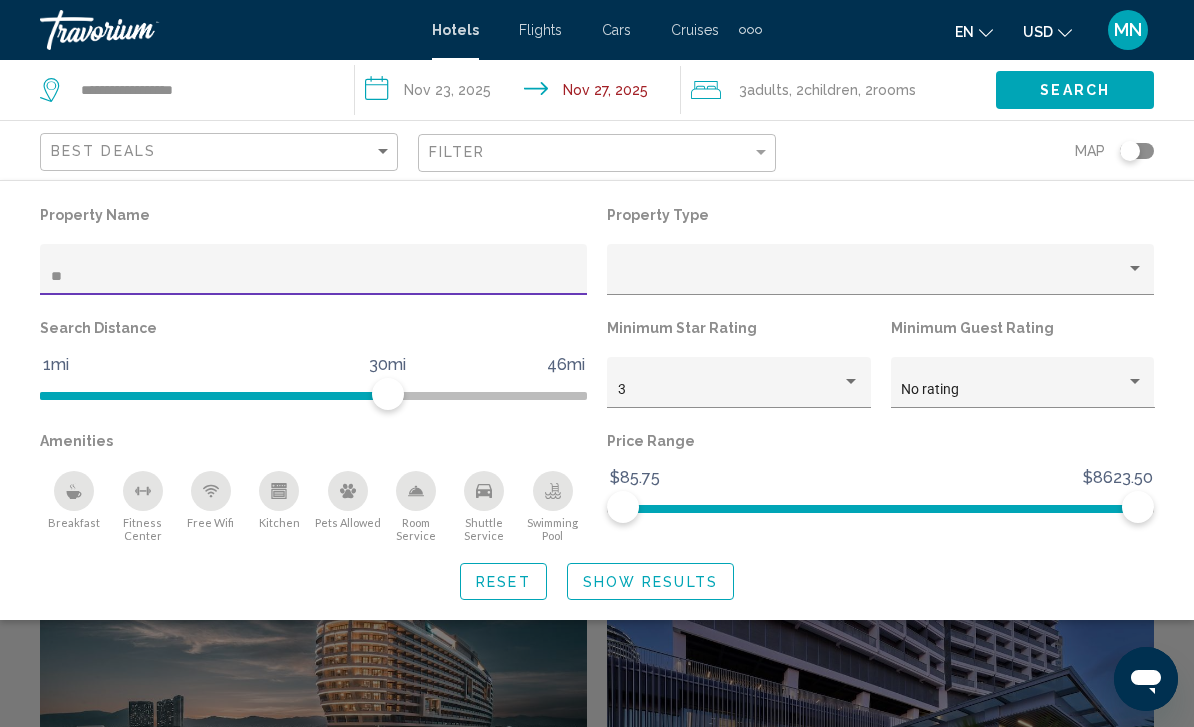 scroll, scrollTop: 2617, scrollLeft: 0, axis: vertical 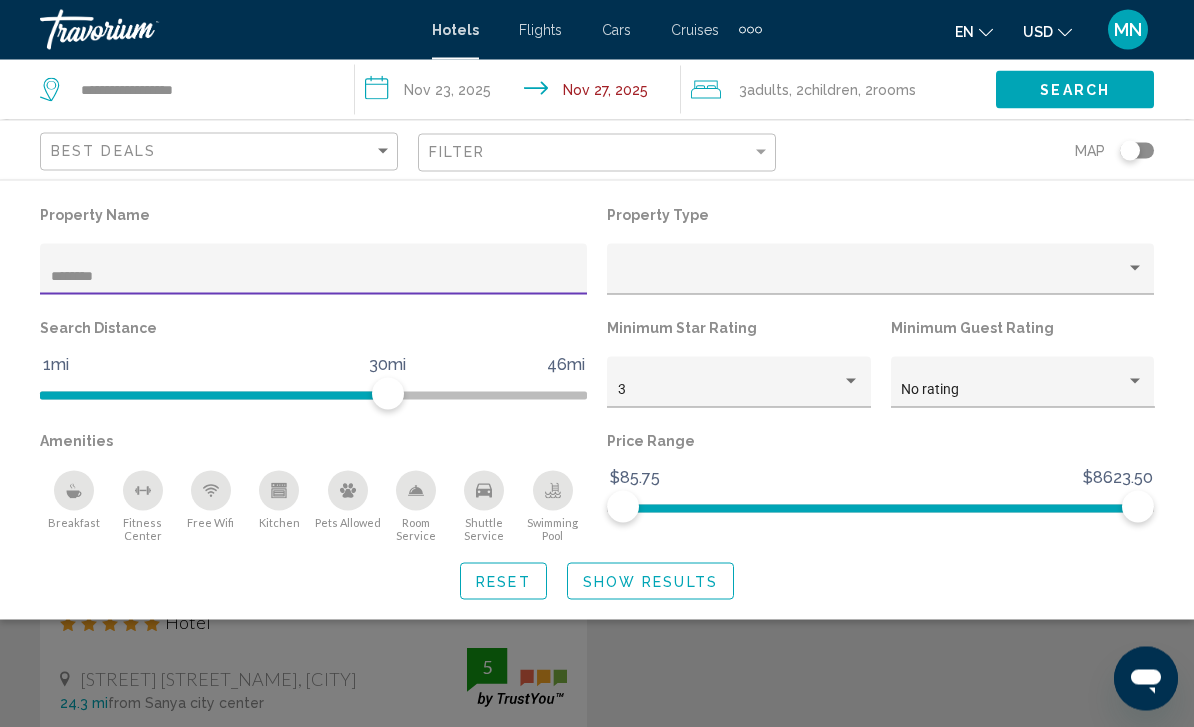 type on "********" 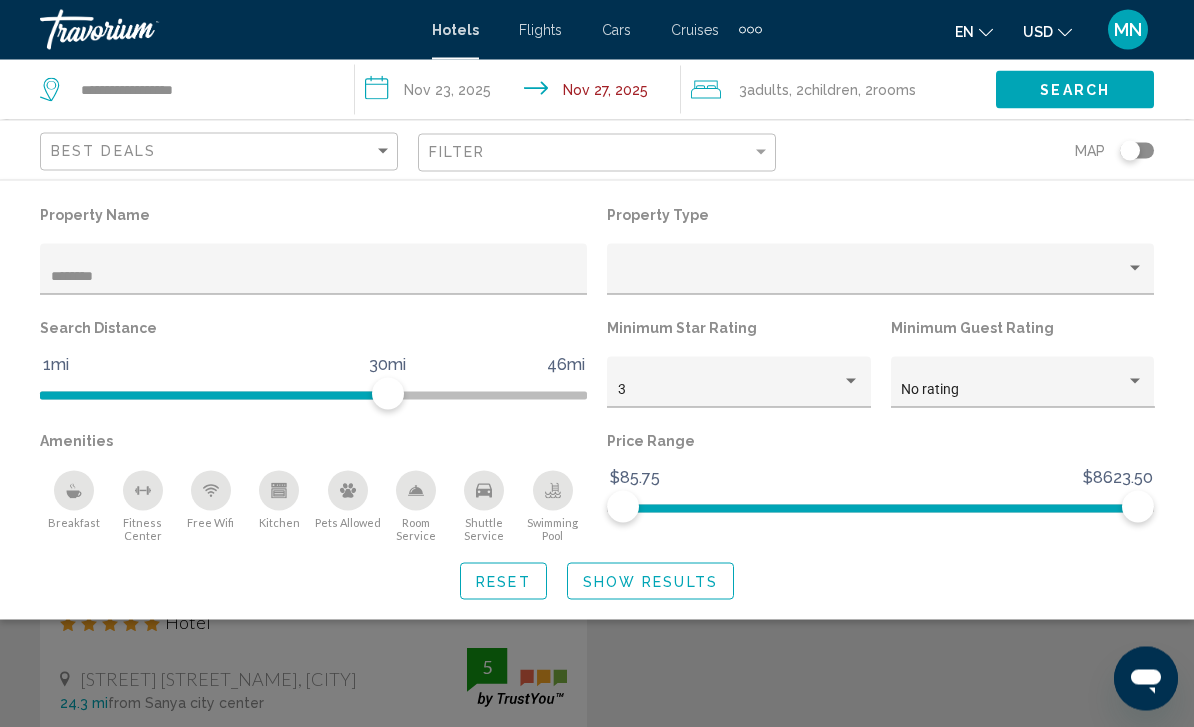 scroll, scrollTop: 14, scrollLeft: 0, axis: vertical 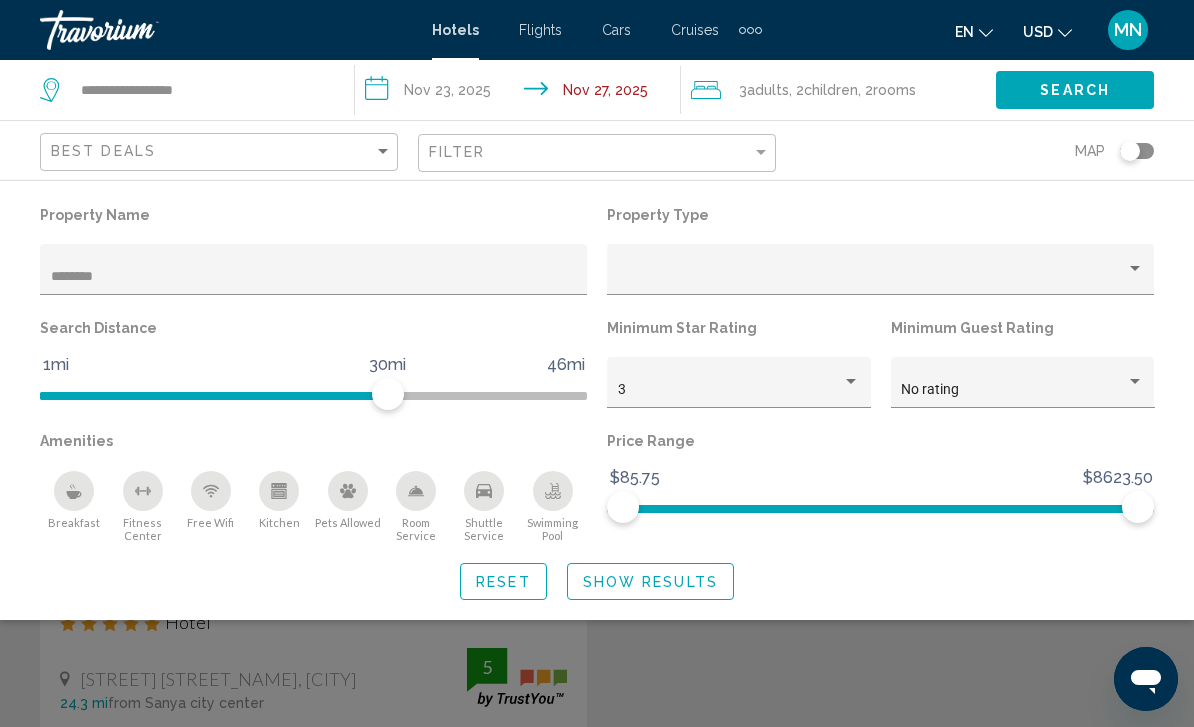 click on "Show Results" 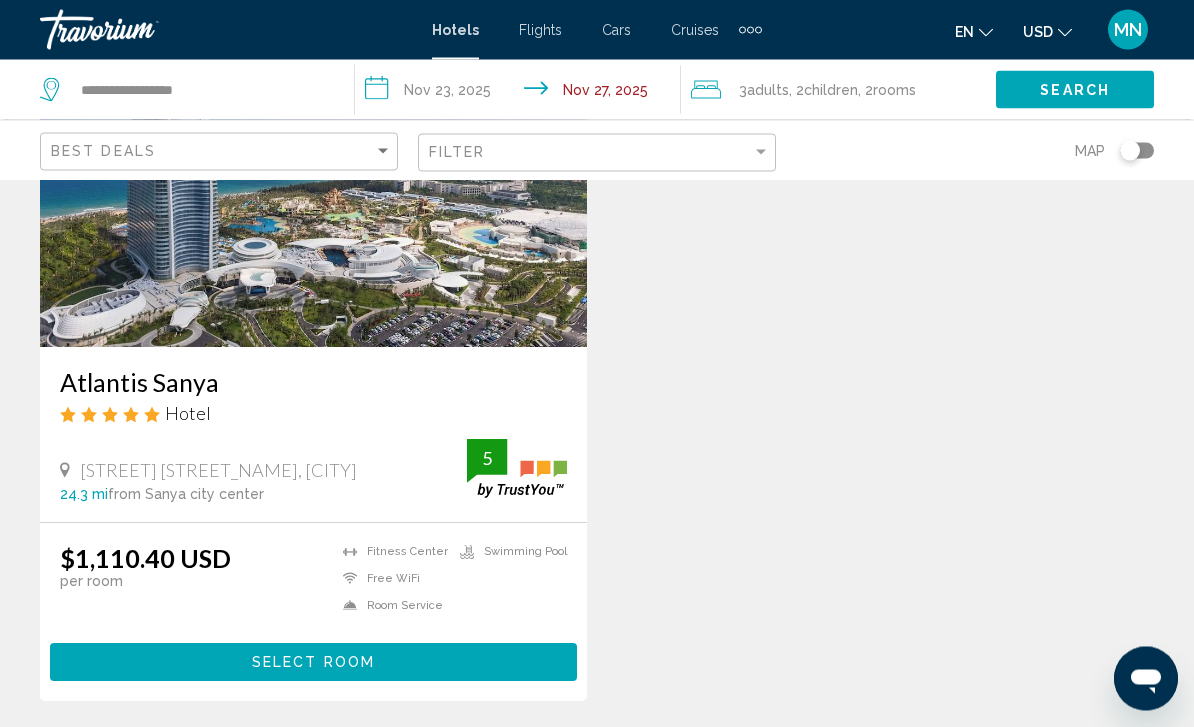 scroll, scrollTop: 225, scrollLeft: 0, axis: vertical 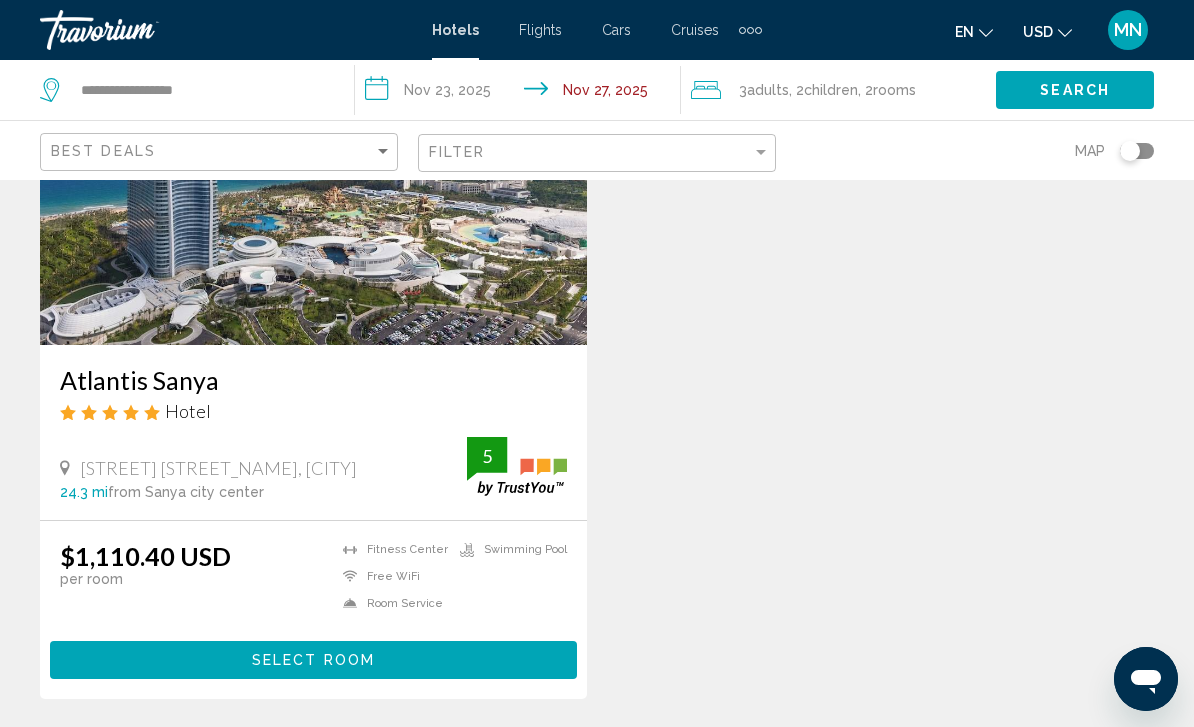 click on "Select Room" at bounding box center [313, 659] 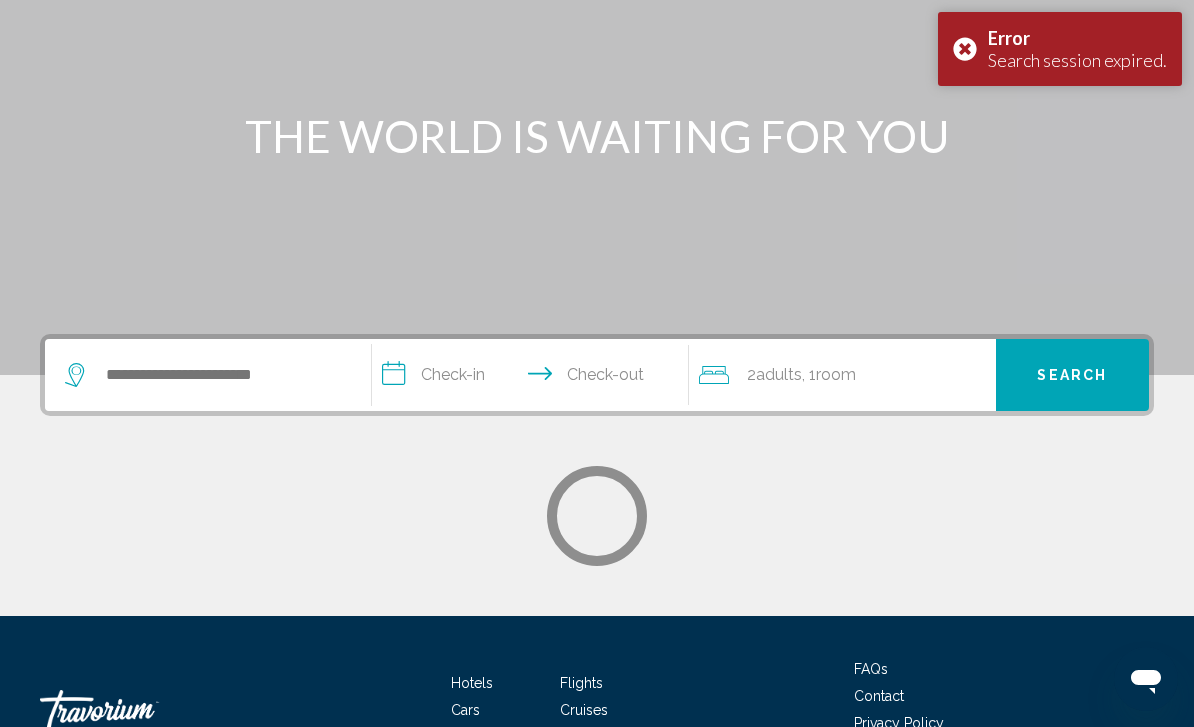 scroll, scrollTop: 0, scrollLeft: 0, axis: both 